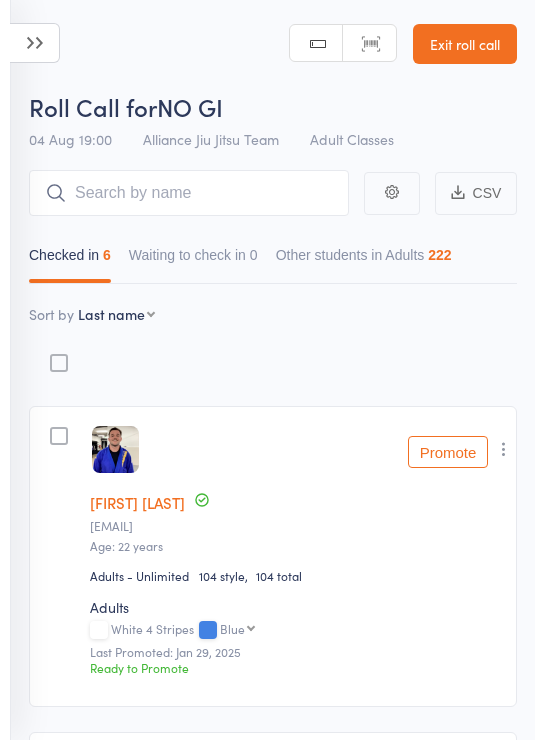 scroll, scrollTop: 0, scrollLeft: 0, axis: both 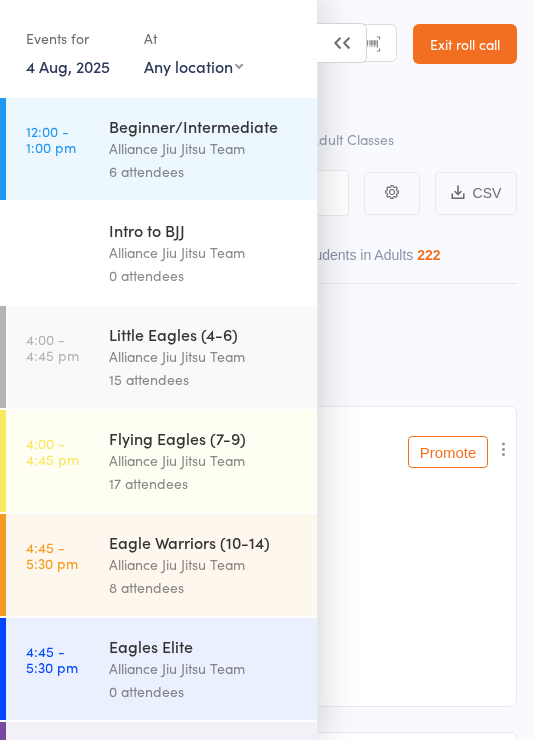 click on "4 Aug, 2025" at bounding box center (68, 66) 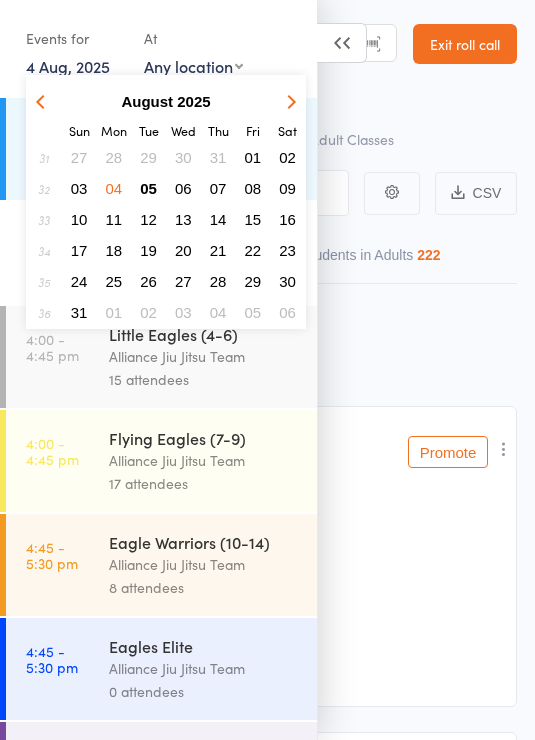 click on "05" at bounding box center [148, 188] 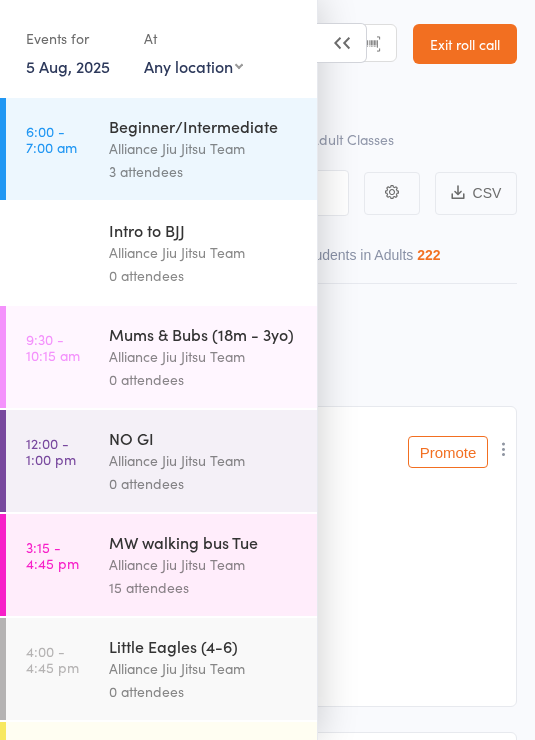 click on "Alliance Jiu Jitsu Team" at bounding box center [204, 148] 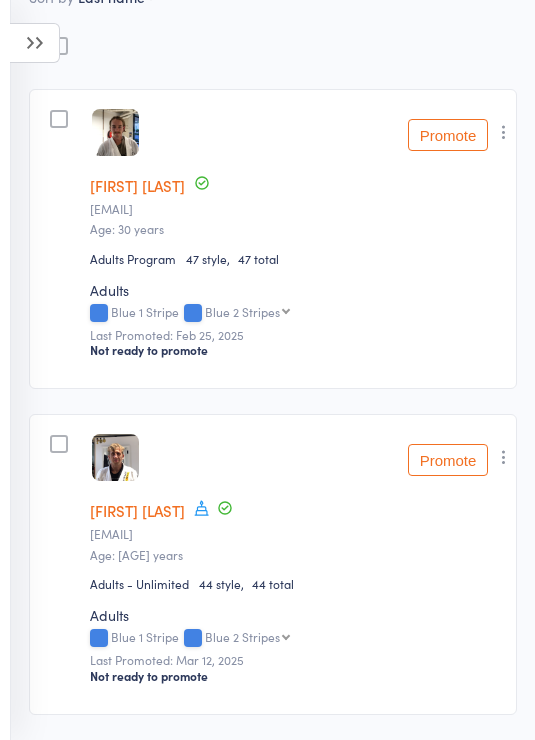 scroll, scrollTop: 0, scrollLeft: 0, axis: both 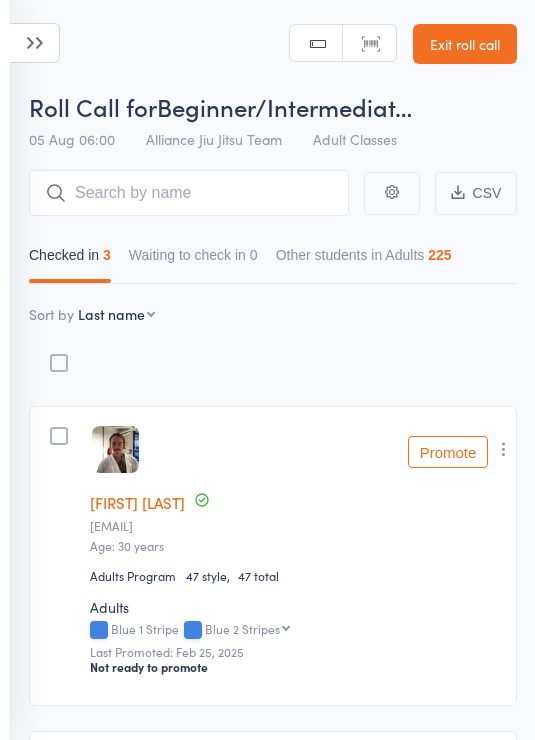 click at bounding box center [189, 193] 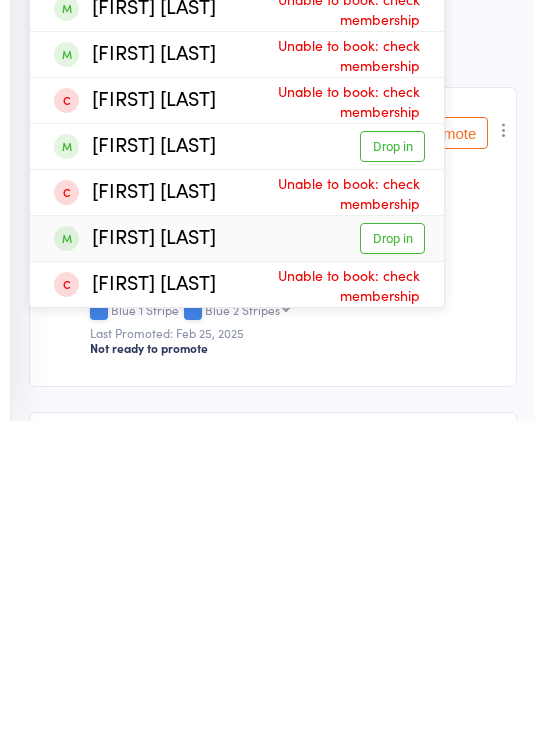 type on "Jess" 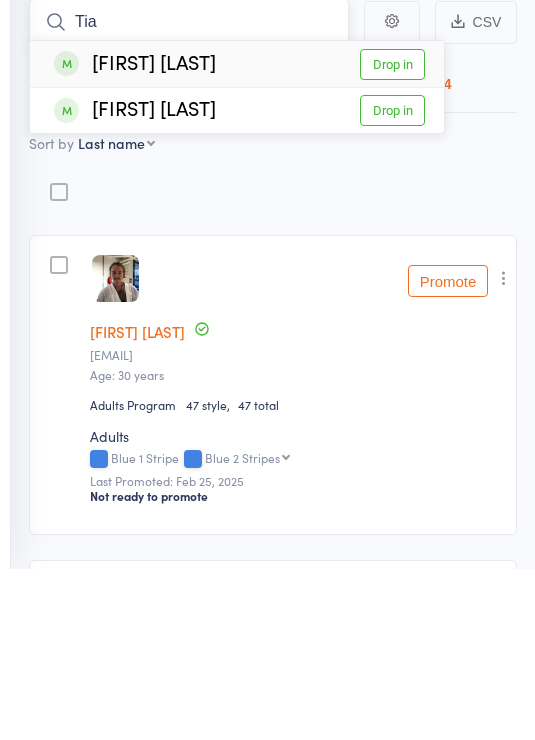 type on "Tia" 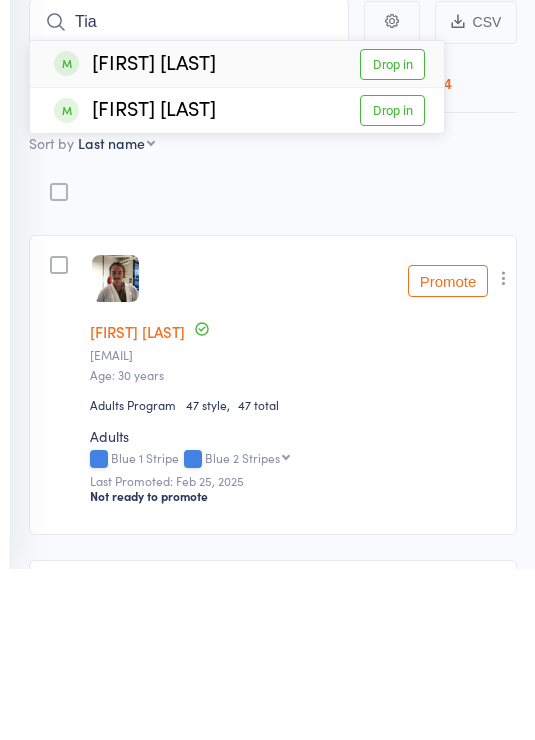 click on "Drop in" at bounding box center [392, 281] 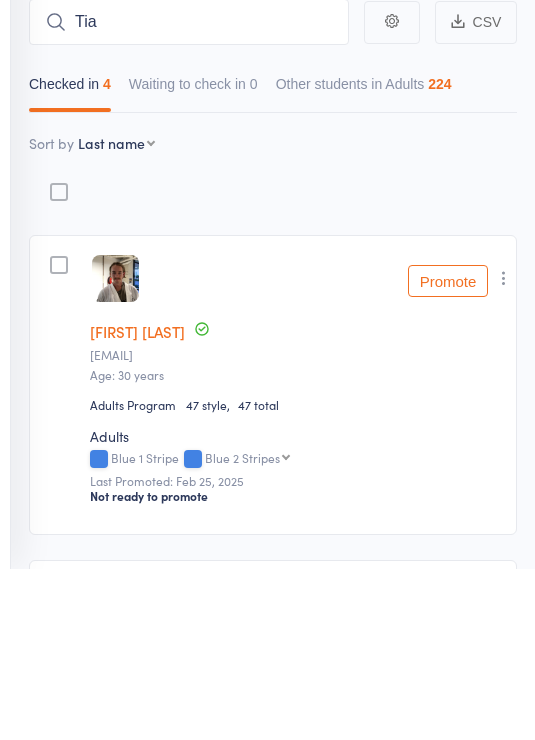 type 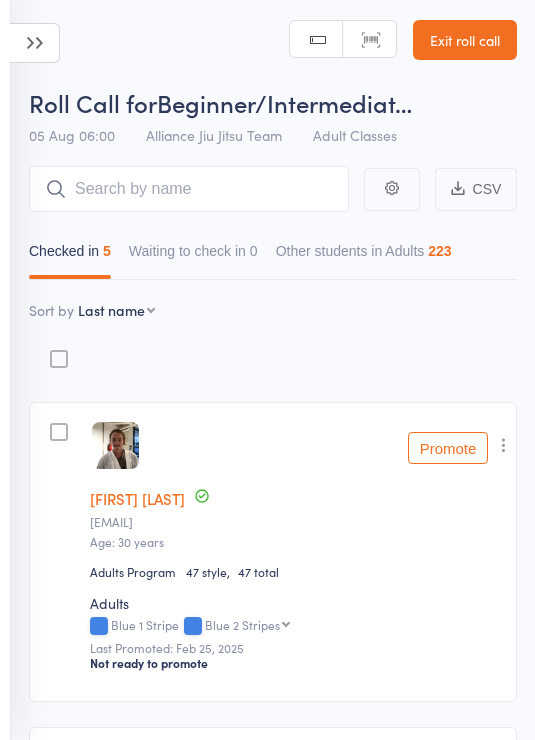 scroll, scrollTop: 0, scrollLeft: 0, axis: both 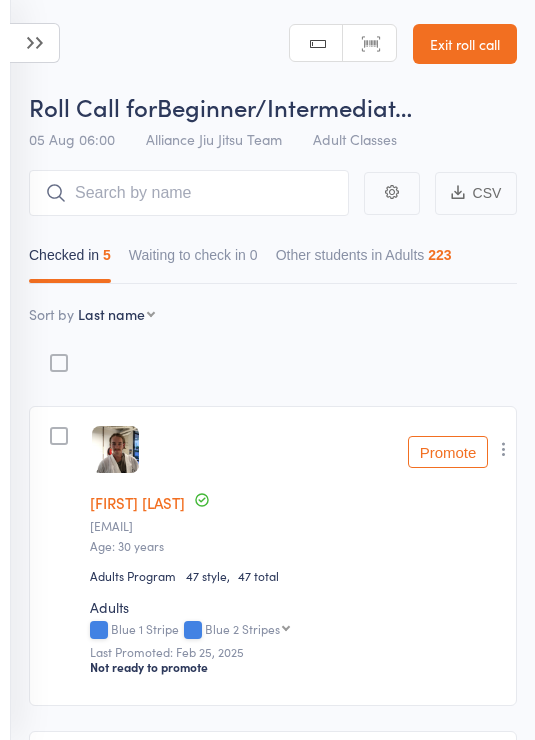 click at bounding box center [35, 43] 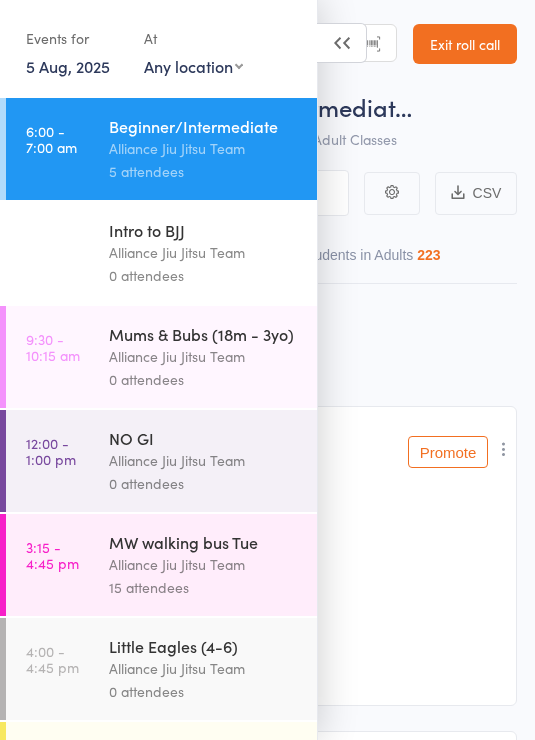 scroll, scrollTop: 0, scrollLeft: 0, axis: both 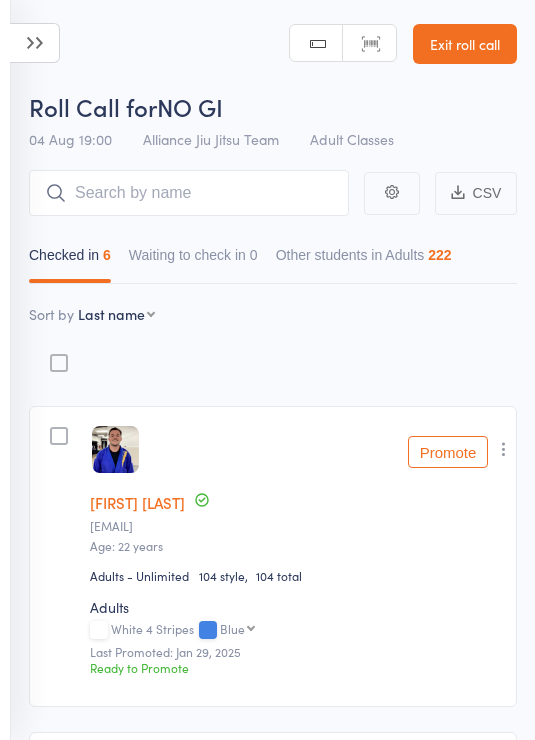 click on "Exit roll call" at bounding box center [465, 44] 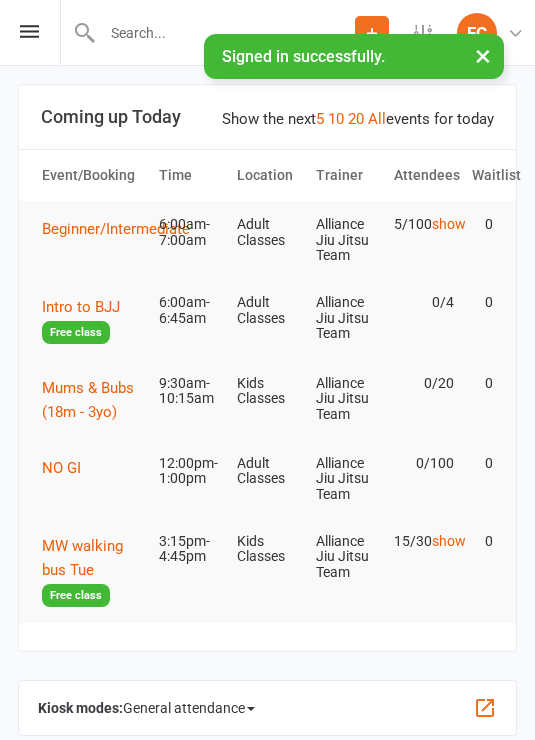 scroll, scrollTop: 0, scrollLeft: 0, axis: both 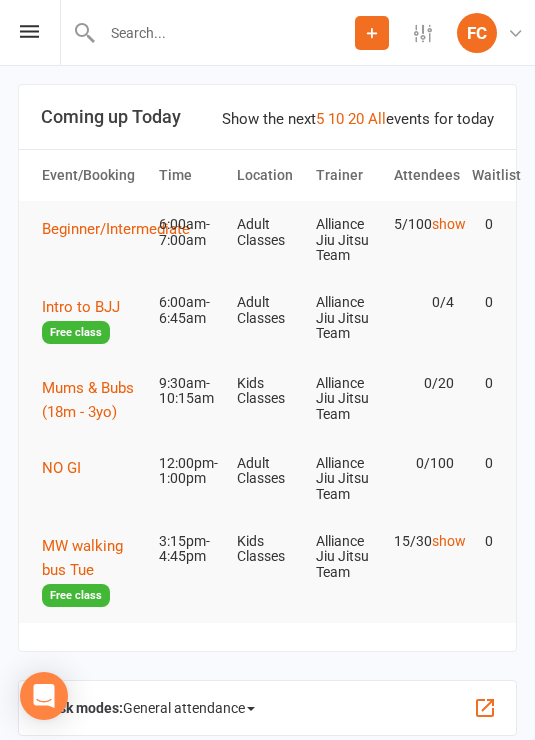 click on "Prospect
Member
Non-attending contact
Class / event
Appointment
Grading event
Task
Add
Settings 1 Event Templates Appointment Types Website Customize Contacts Account Profile [PERSON] Alliance Sydney My profile Help Terms & conditions  Privacy policy  Sign out" at bounding box center [267, 33] 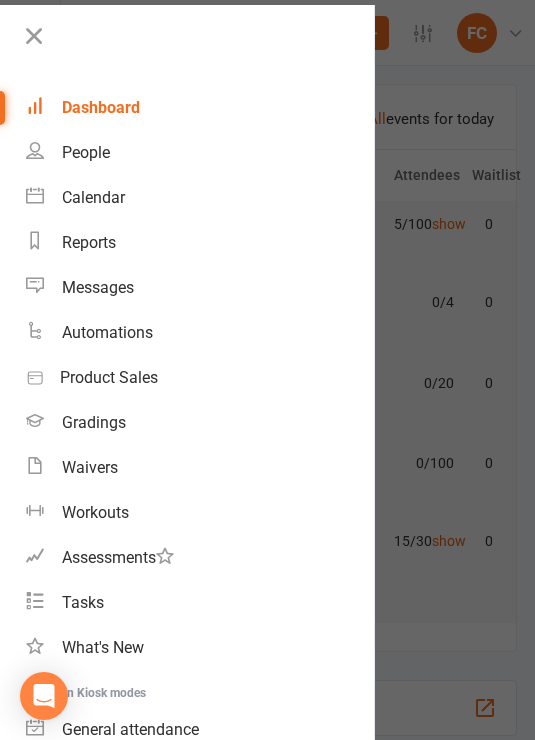 click on "Gradings" at bounding box center [200, 422] 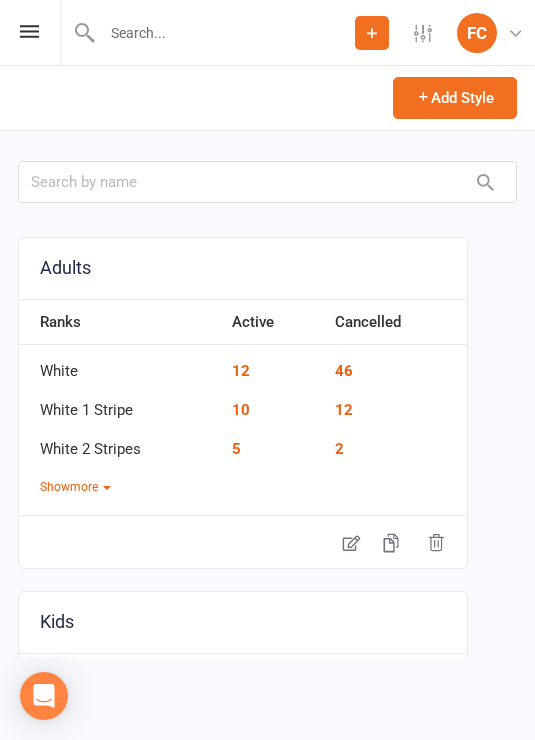 scroll, scrollTop: 56, scrollLeft: 0, axis: vertical 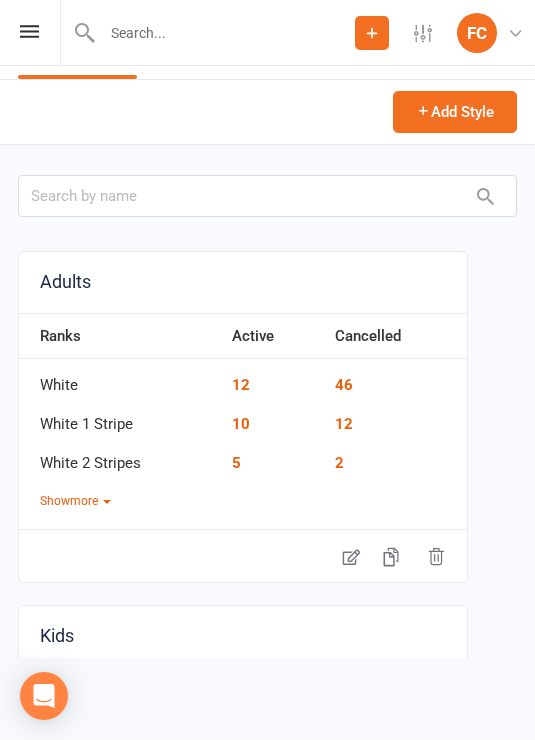 click on "12" at bounding box center [241, 385] 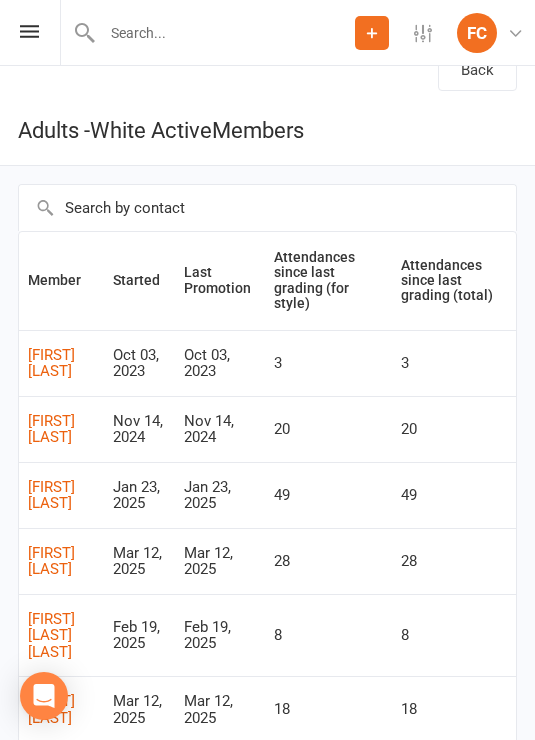 scroll, scrollTop: 0, scrollLeft: 0, axis: both 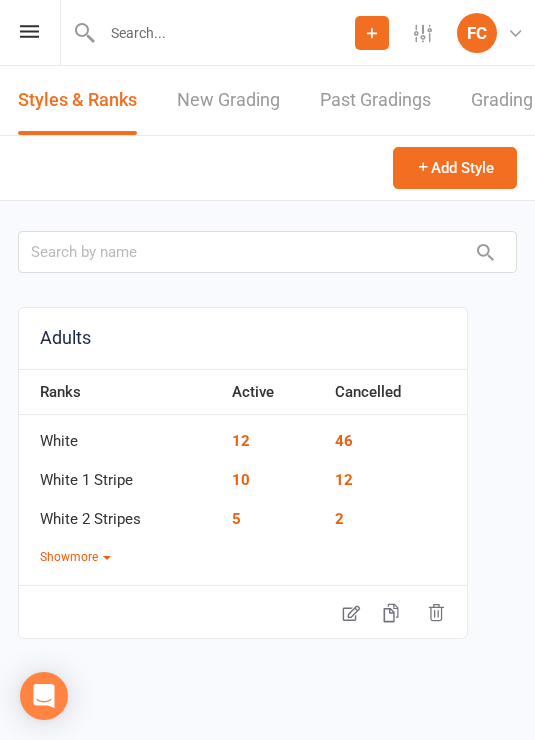 click on "New Grading" at bounding box center (228, 100) 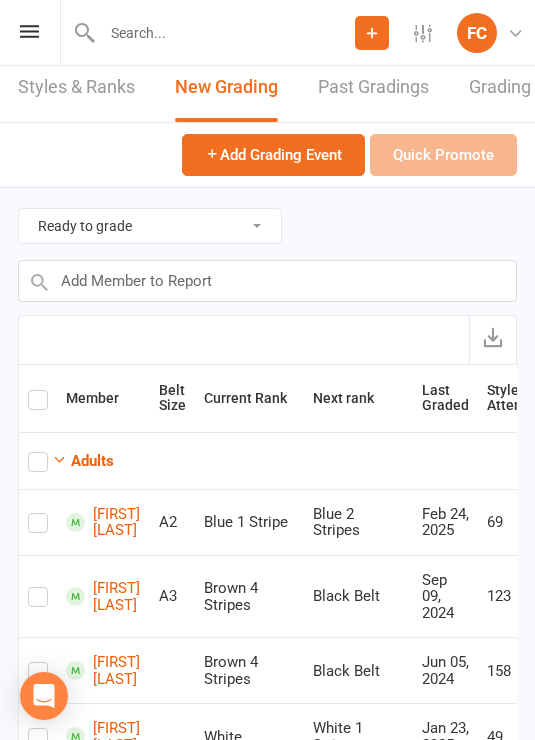 scroll, scrollTop: 0, scrollLeft: 0, axis: both 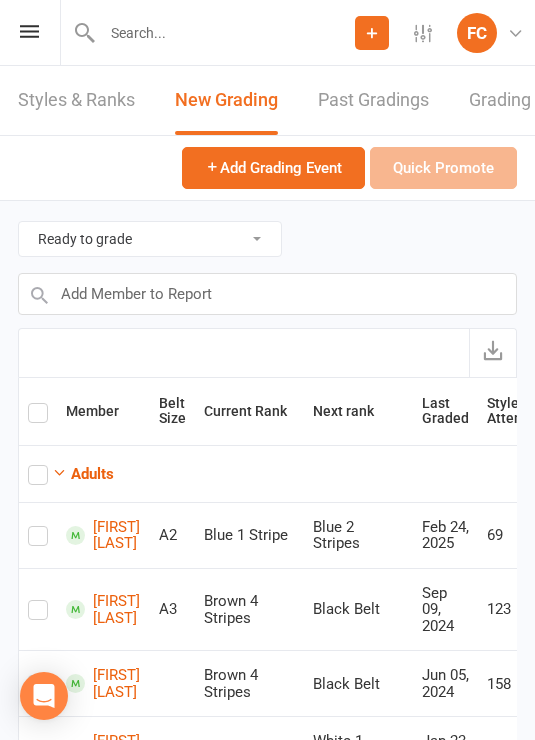 click on "Styles & Ranks" at bounding box center [76, 100] 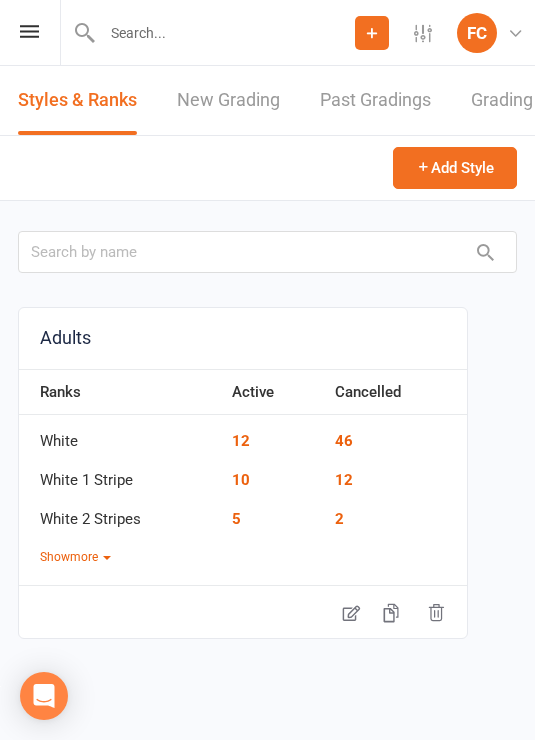 click on "Show  more" at bounding box center [75, 557] 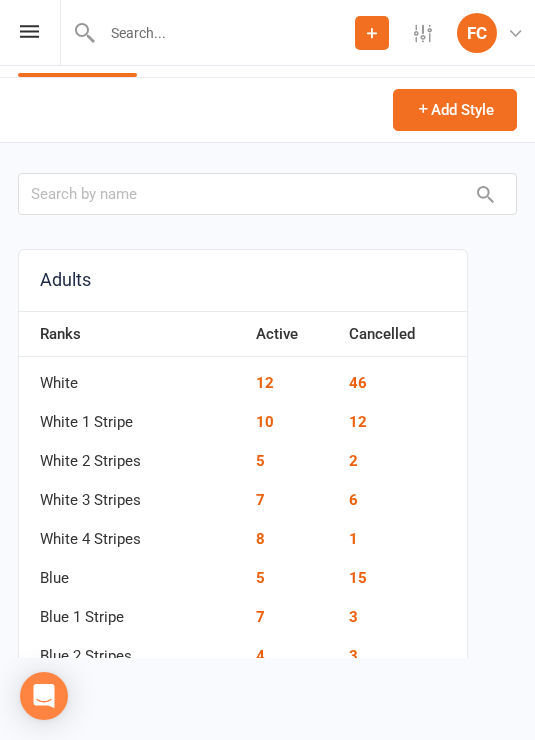 scroll, scrollTop: 77, scrollLeft: 0, axis: vertical 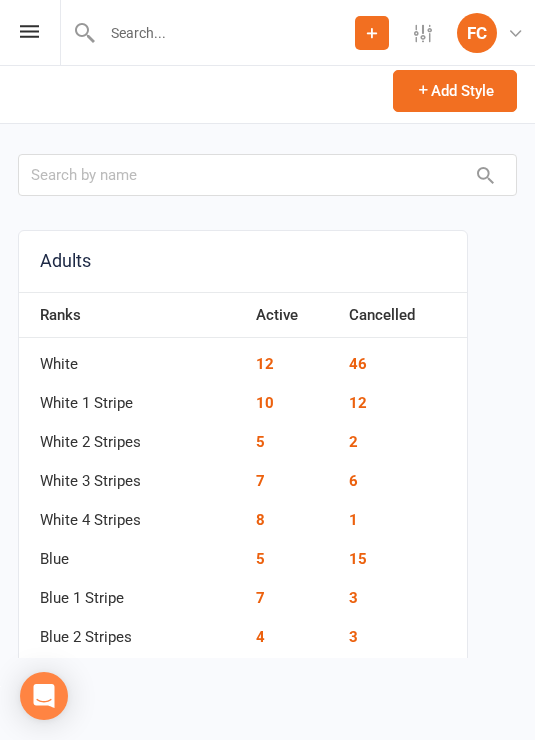 click on "8" at bounding box center [292, 513] 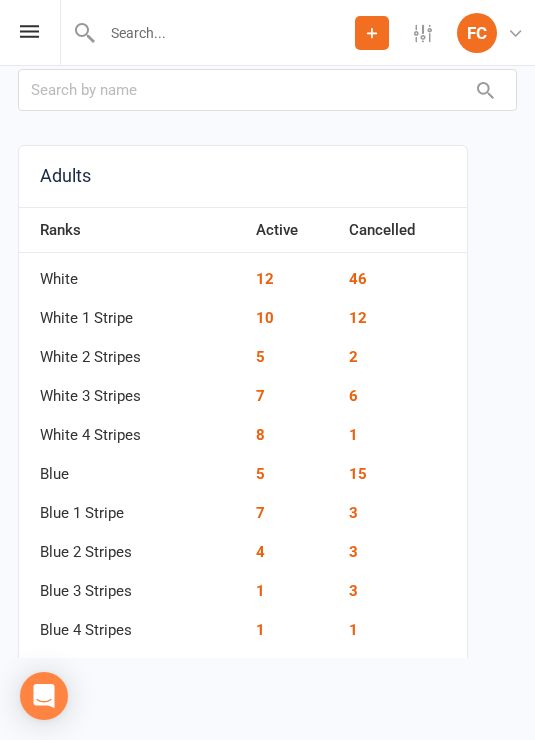 scroll, scrollTop: 176, scrollLeft: 0, axis: vertical 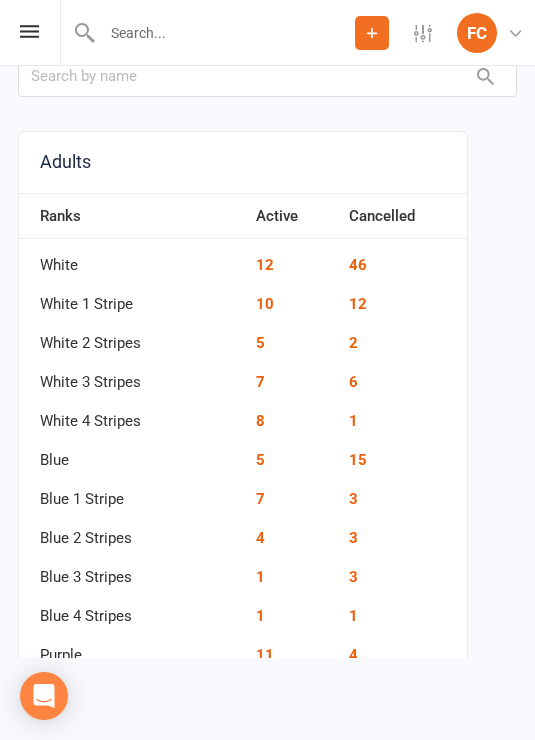 click on "8" at bounding box center [260, 421] 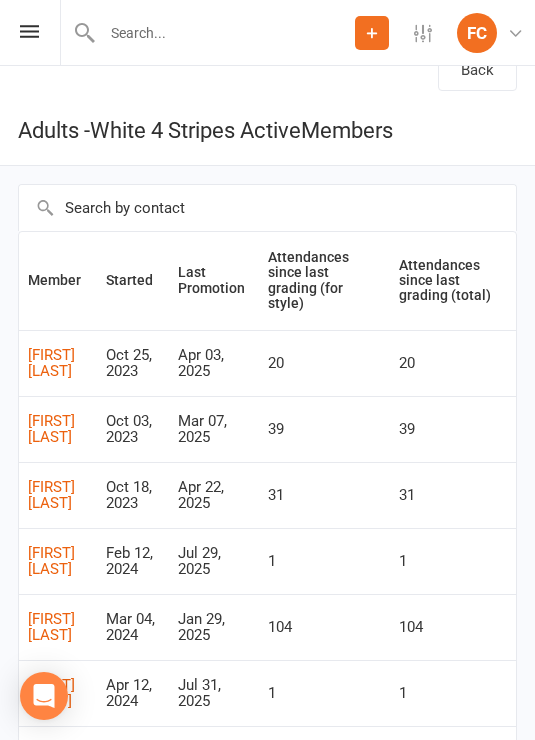 scroll, scrollTop: 0, scrollLeft: 0, axis: both 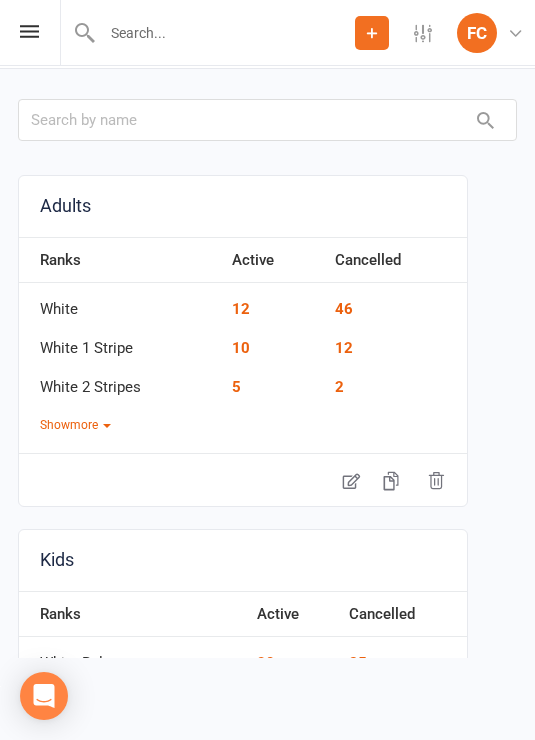 click on "Show  more" at bounding box center [75, 425] 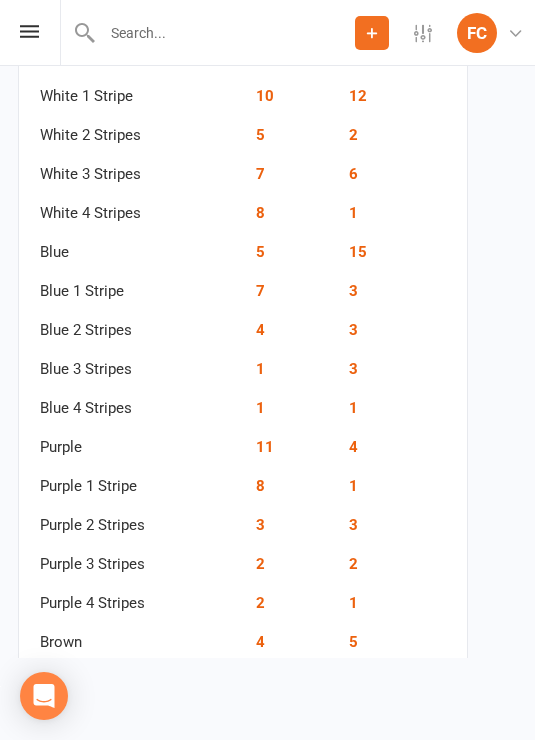 scroll, scrollTop: 388, scrollLeft: 0, axis: vertical 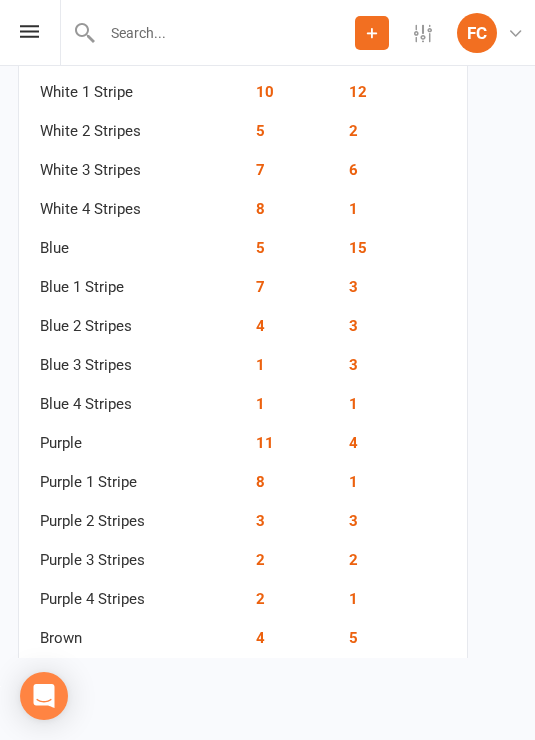 click on "Blue 4 Stripes" at bounding box center [132, 397] 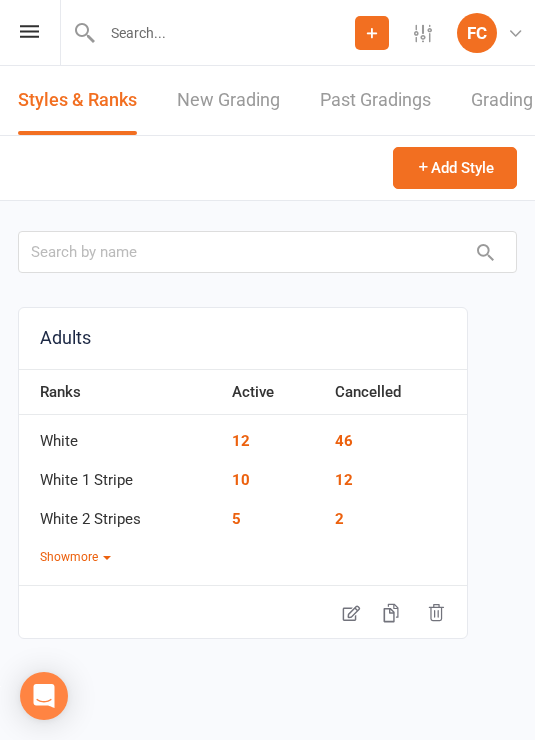 click on "Show  more" at bounding box center (75, 557) 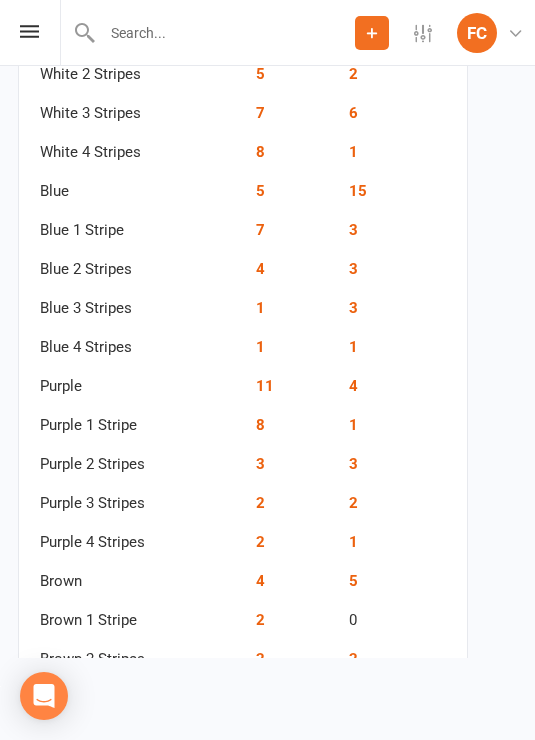 scroll, scrollTop: 457, scrollLeft: 0, axis: vertical 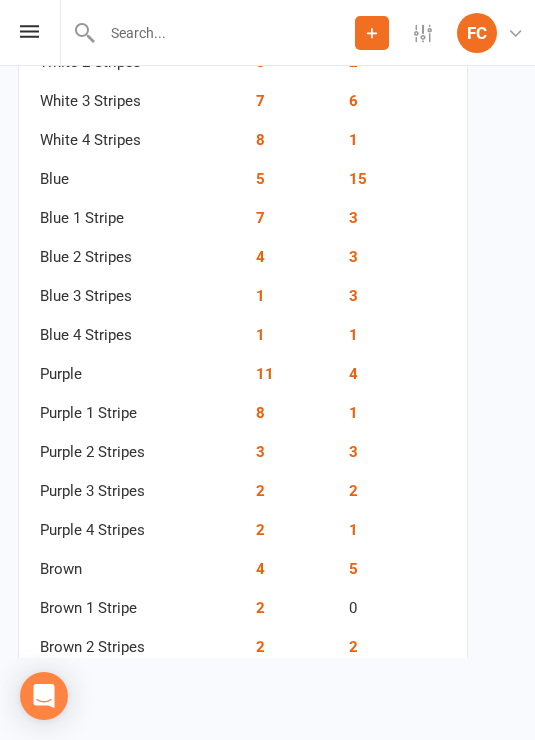 click on "2" at bounding box center (260, 530) 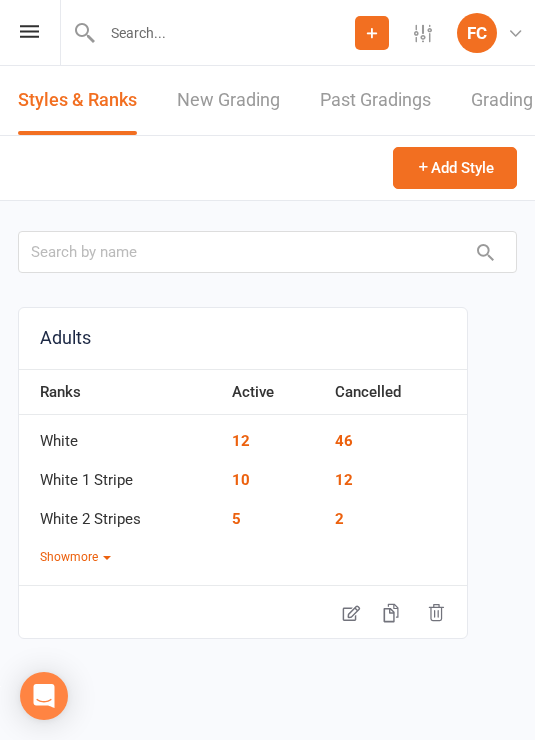 click on "Show  more" at bounding box center [75, 557] 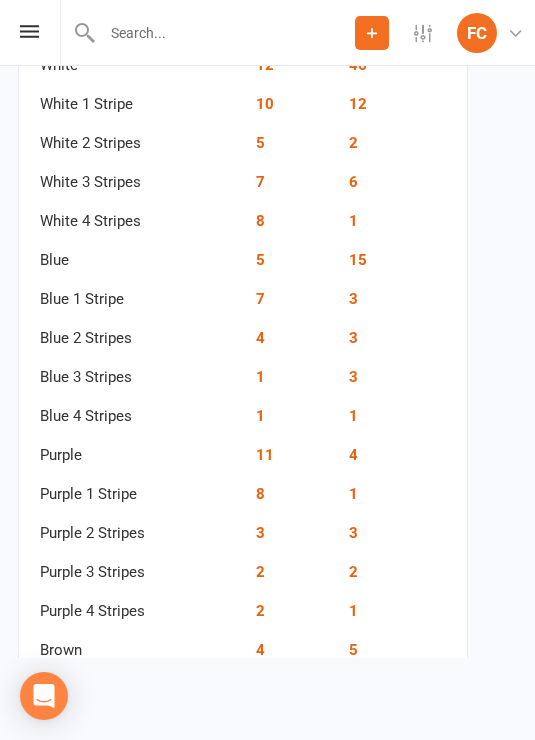 scroll, scrollTop: 426, scrollLeft: 0, axis: vertical 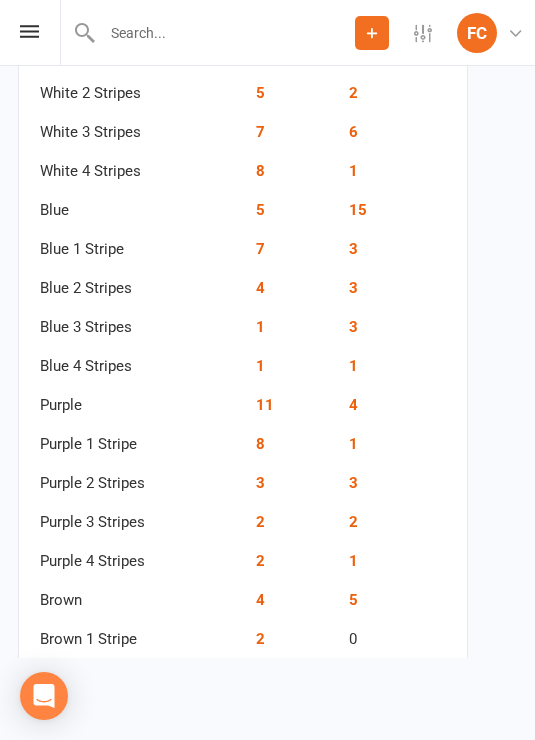 click on "2" at bounding box center (260, 522) 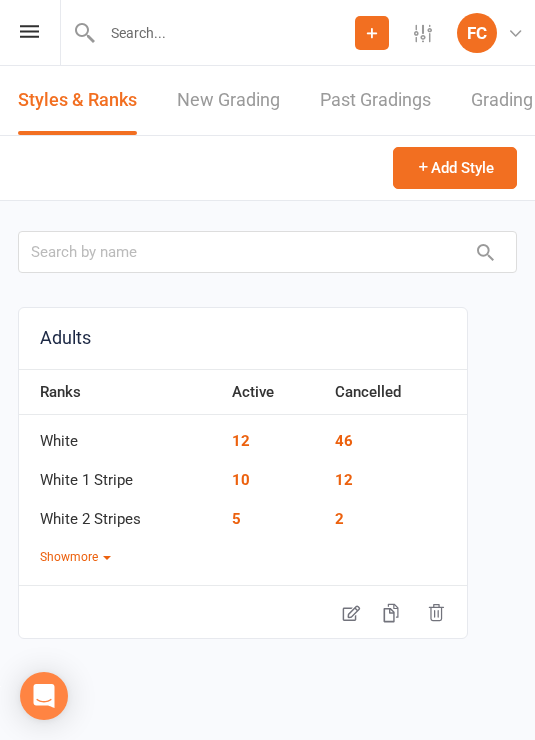 click on "Ranks Active Cancelled White 12 46 White 1 Stripe 10 12 White 2 Stripes 5 2 Show  more" at bounding box center (243, 468) 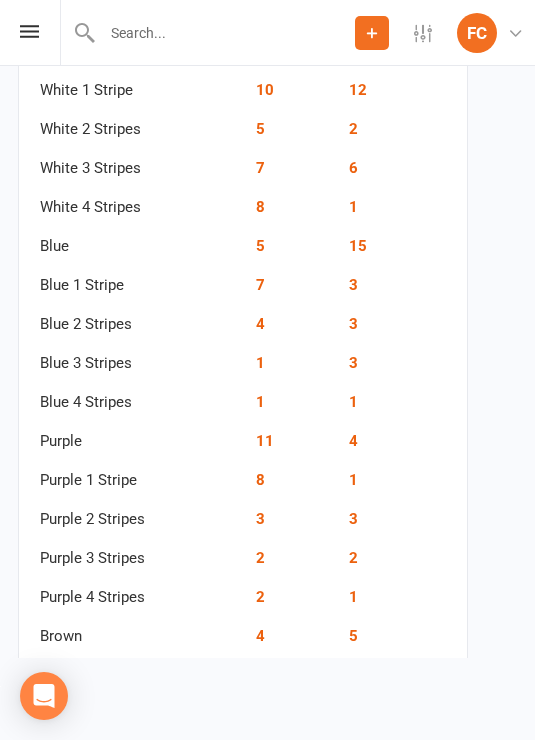 scroll, scrollTop: 392, scrollLeft: 0, axis: vertical 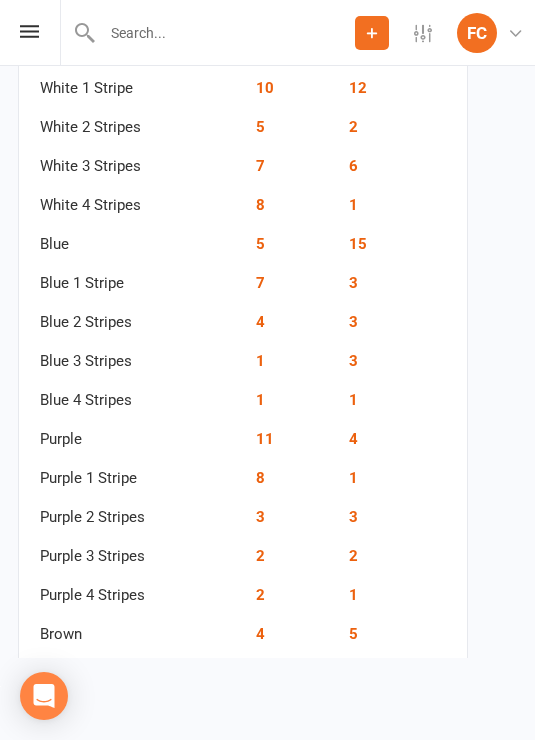 click on "3" at bounding box center [260, 517] 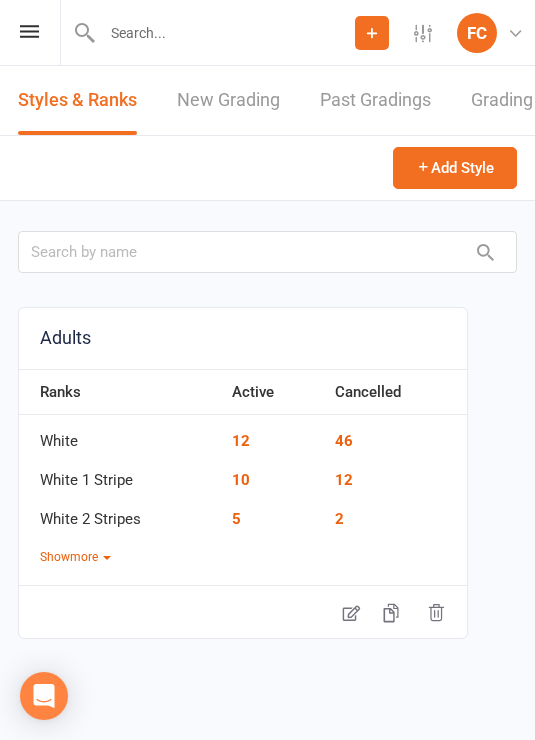 click on "Show  more" at bounding box center [75, 557] 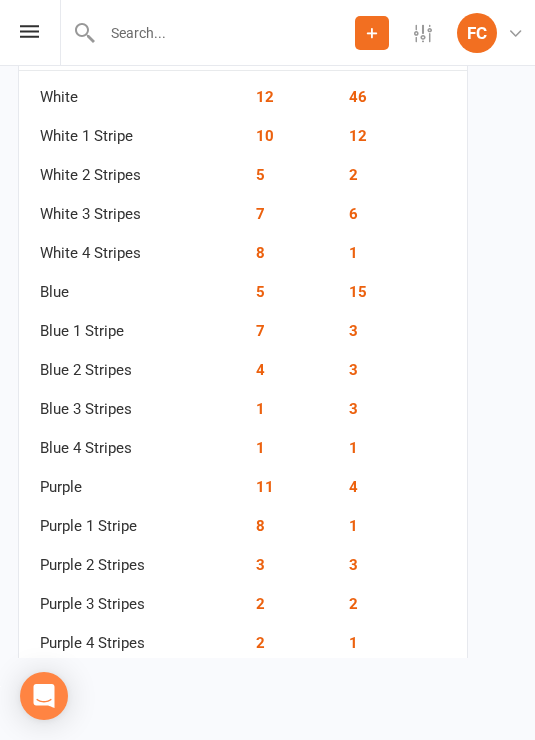 scroll, scrollTop: 369, scrollLeft: 0, axis: vertical 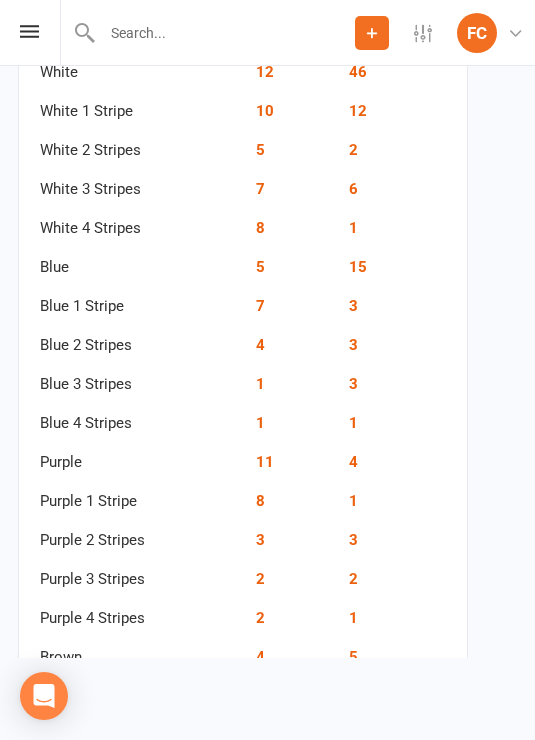 click on "8" at bounding box center [260, 501] 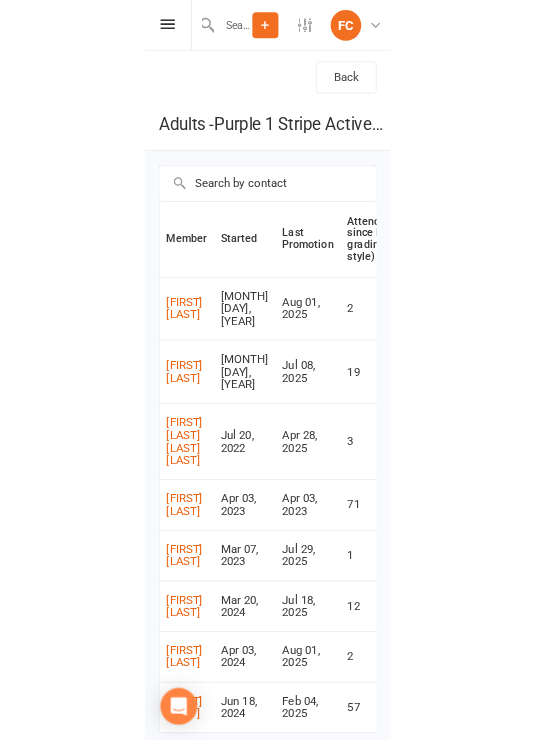 scroll, scrollTop: 52, scrollLeft: 0, axis: vertical 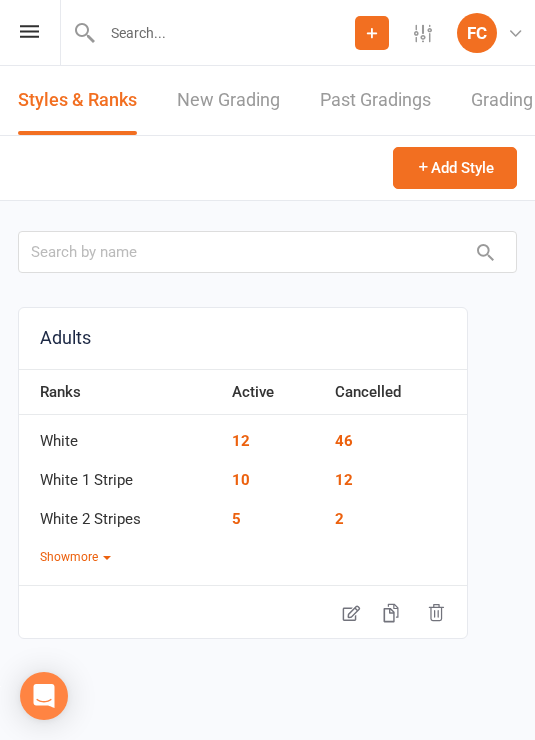 click on "Adults Ranks Active Cancelled White 12 46 White 1 Stripe 10 12 White 2 Stripes 5 2 Show  more   Kids Ranks Active Cancelled White Belt 20 35 White Belt 1 Stripe 33 27 White Belt 2 Stripes 29 30 Show  more" at bounding box center (267, 611) 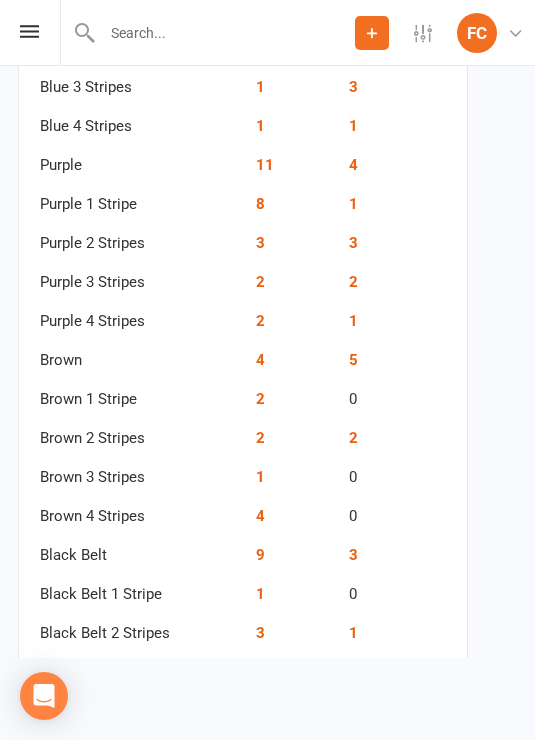 scroll, scrollTop: 695, scrollLeft: 0, axis: vertical 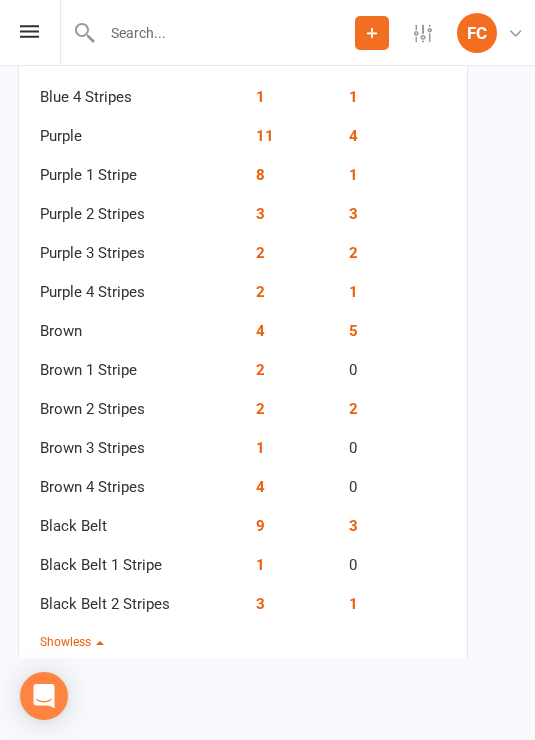 click on "4" at bounding box center (260, 487) 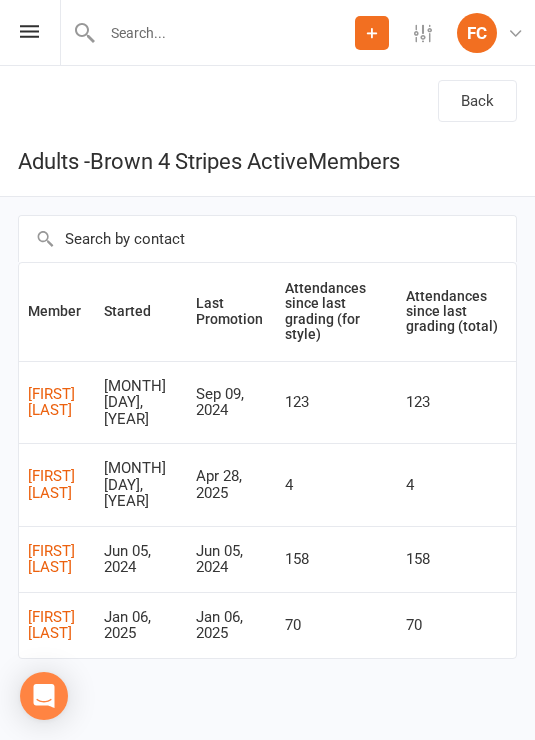 scroll, scrollTop: 31, scrollLeft: 0, axis: vertical 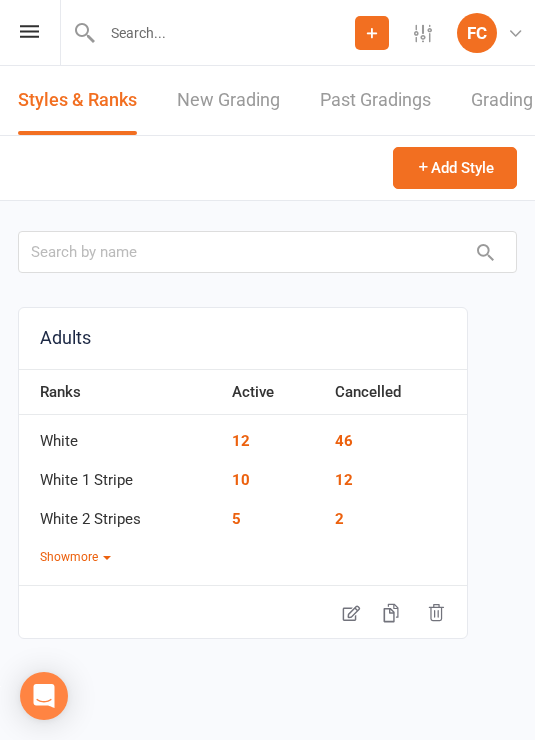 click on "Show  more" at bounding box center [75, 557] 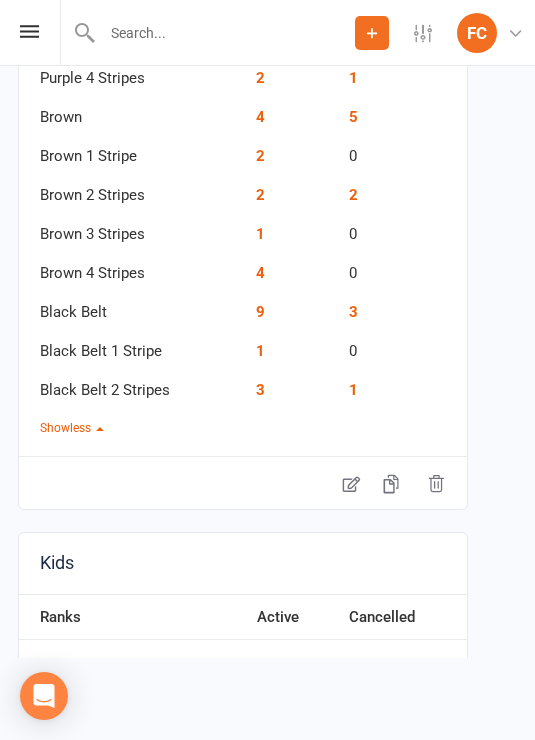 scroll, scrollTop: 895, scrollLeft: 0, axis: vertical 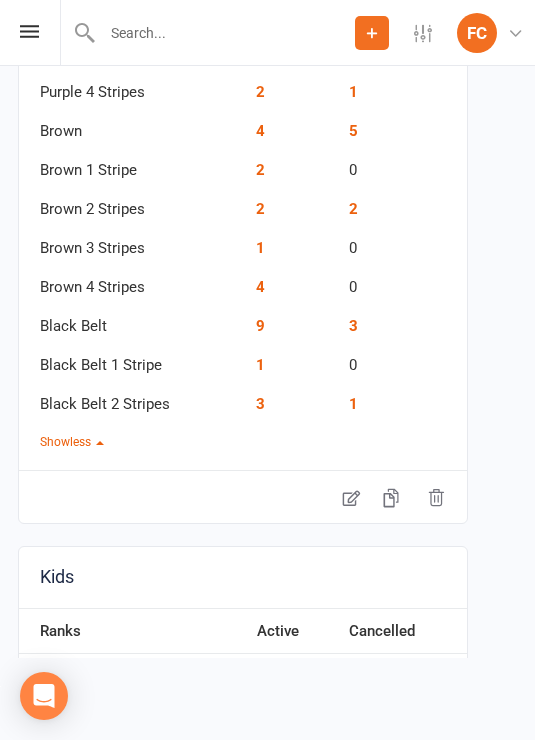 click on "1" at bounding box center (260, 248) 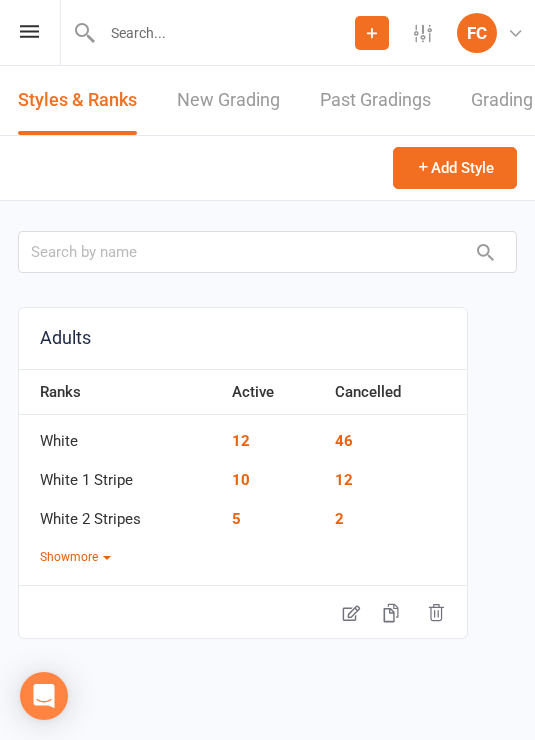 click on "Show  more" at bounding box center (75, 557) 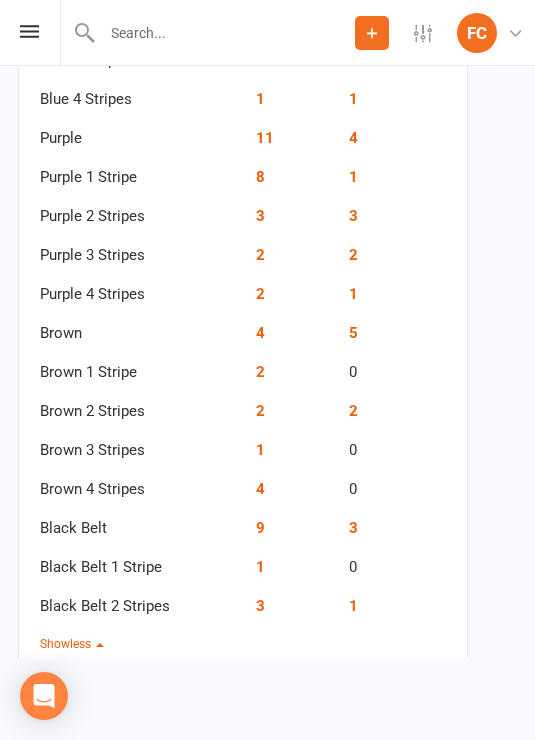 scroll, scrollTop: 718, scrollLeft: 0, axis: vertical 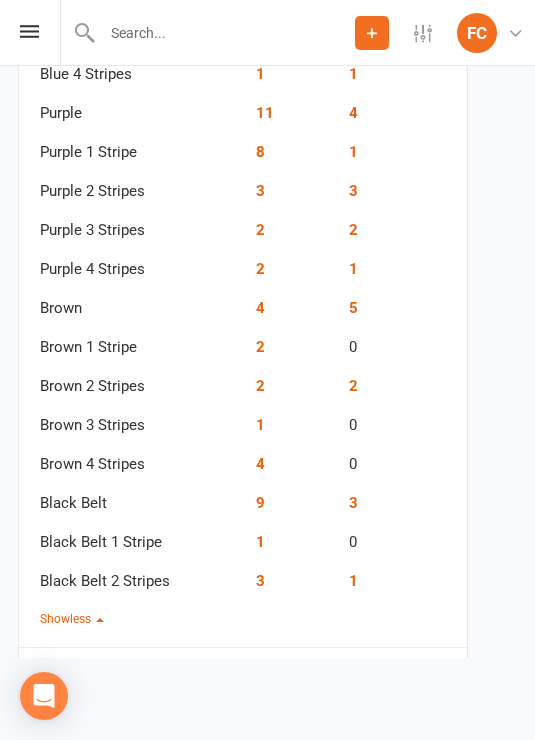 click on "2" at bounding box center [260, 386] 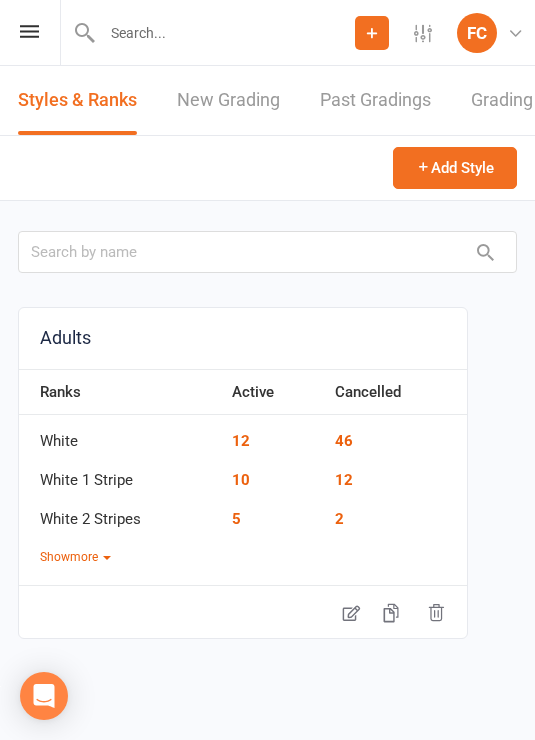 click at bounding box center (107, 558) 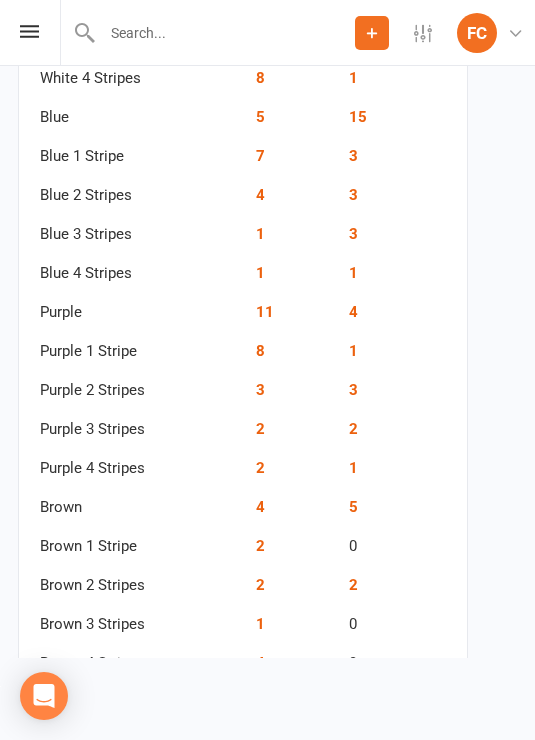 scroll, scrollTop: 524, scrollLeft: 0, axis: vertical 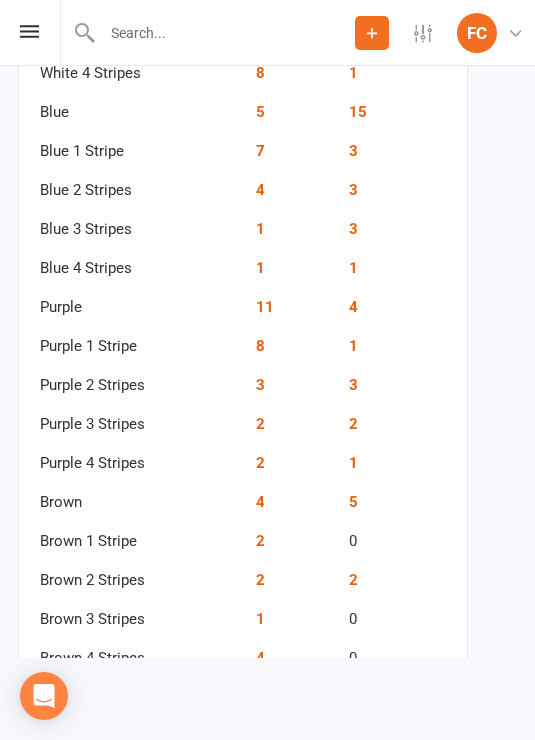 click on "2" at bounding box center (260, 541) 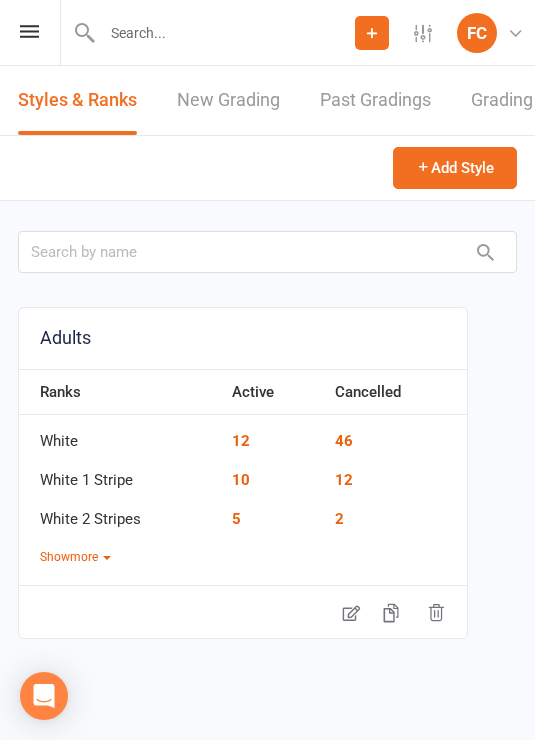 click on "Show  more" at bounding box center (75, 557) 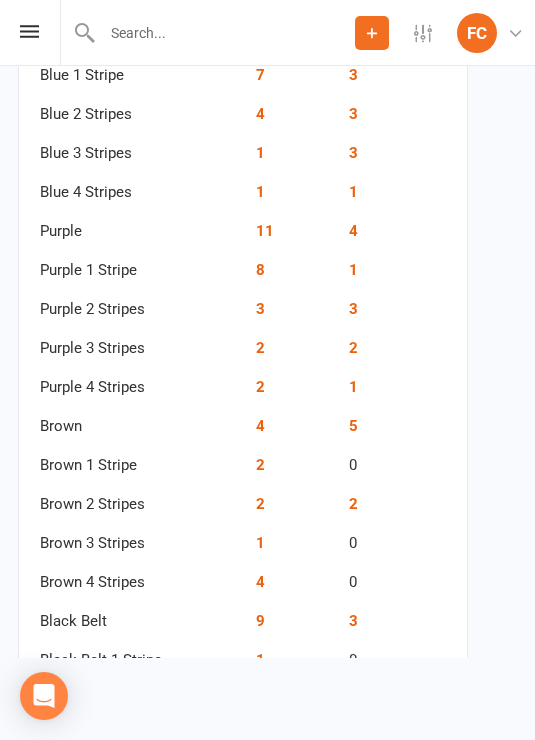 scroll, scrollTop: 607, scrollLeft: 0, axis: vertical 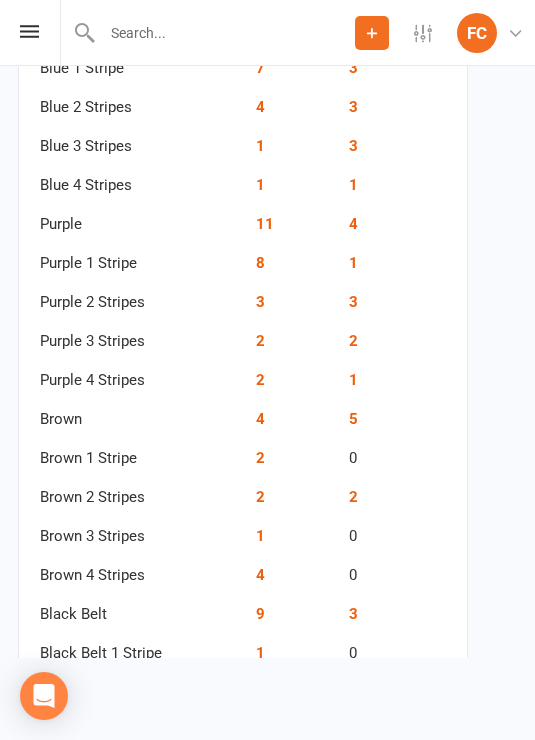 click on "4" at bounding box center (260, 419) 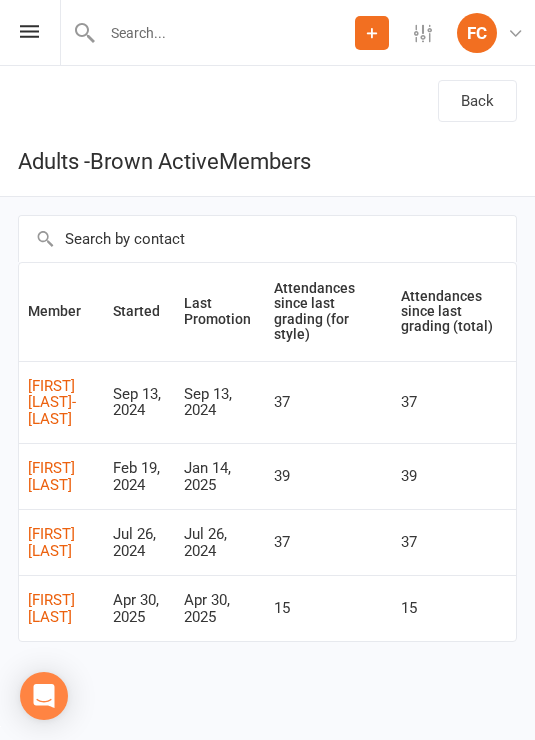 scroll, scrollTop: 0, scrollLeft: 0, axis: both 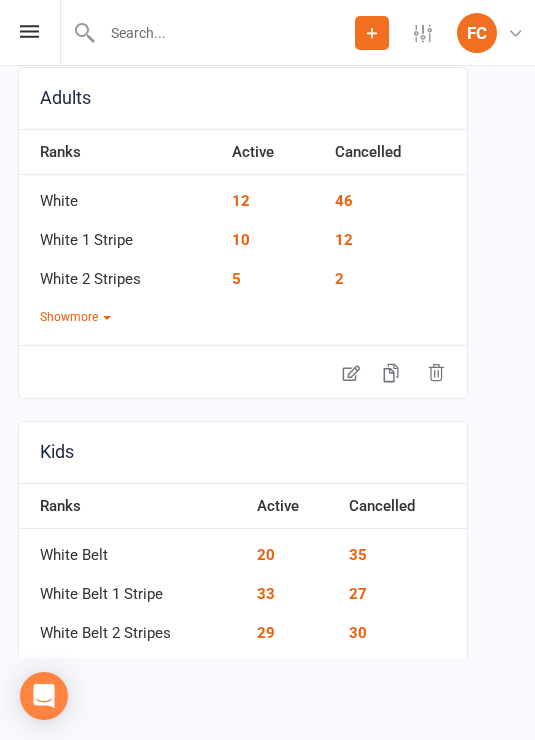 click on "Show  more" at bounding box center (75, 317) 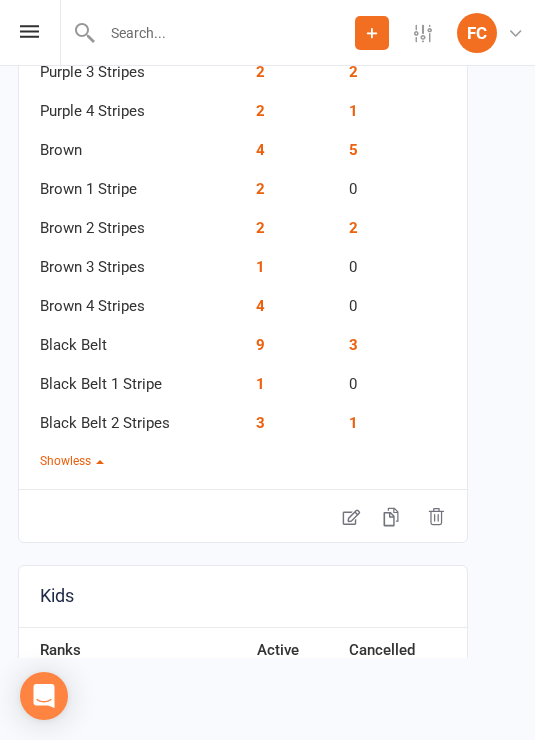 scroll, scrollTop: 887, scrollLeft: 0, axis: vertical 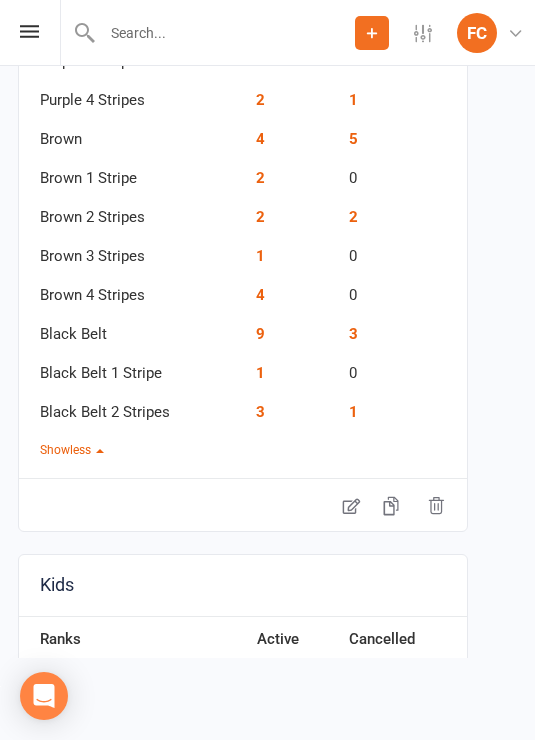 click on "3" at bounding box center [353, 334] 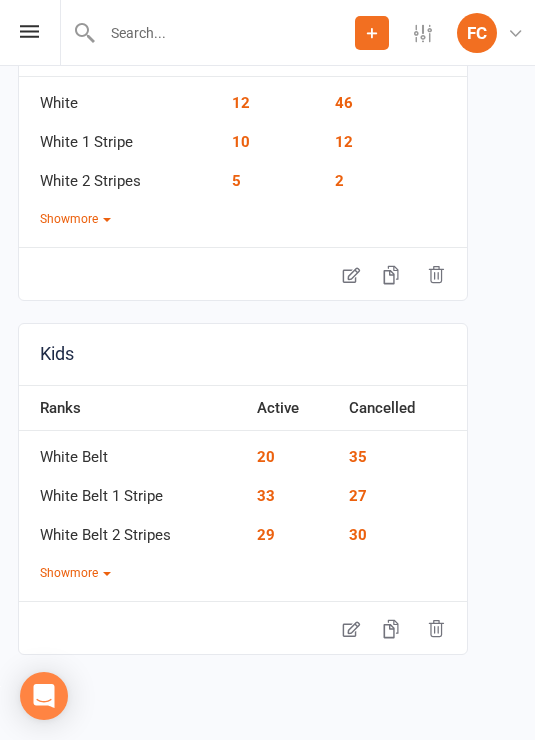 scroll, scrollTop: 336, scrollLeft: 0, axis: vertical 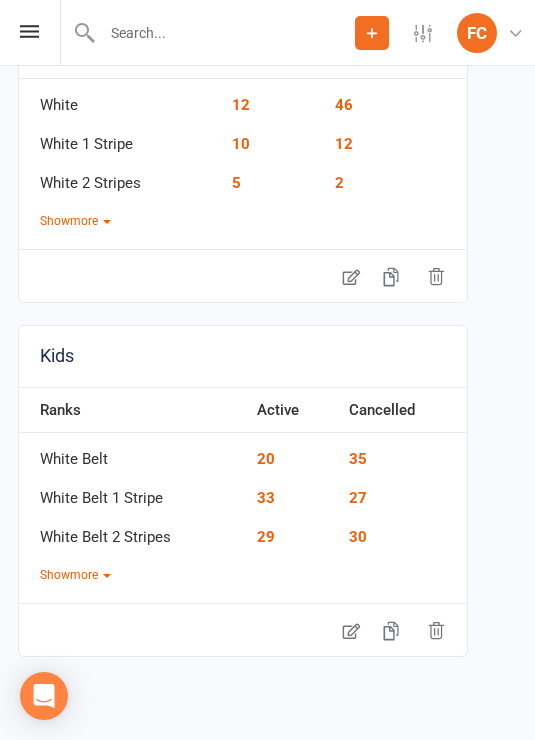 click at bounding box center (107, 222) 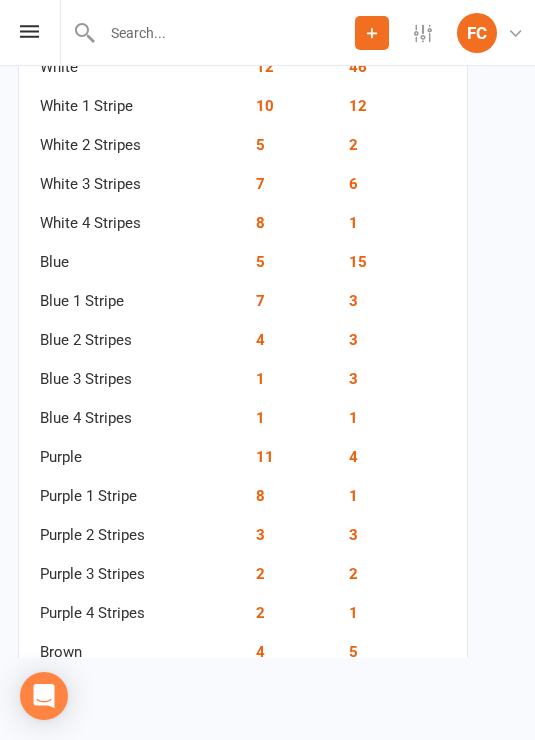 scroll, scrollTop: 377, scrollLeft: 0, axis: vertical 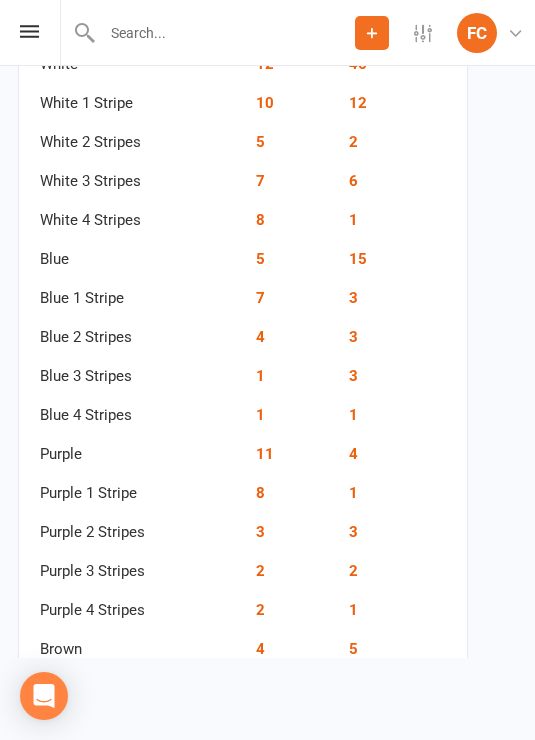 click on "15" at bounding box center (358, 259) 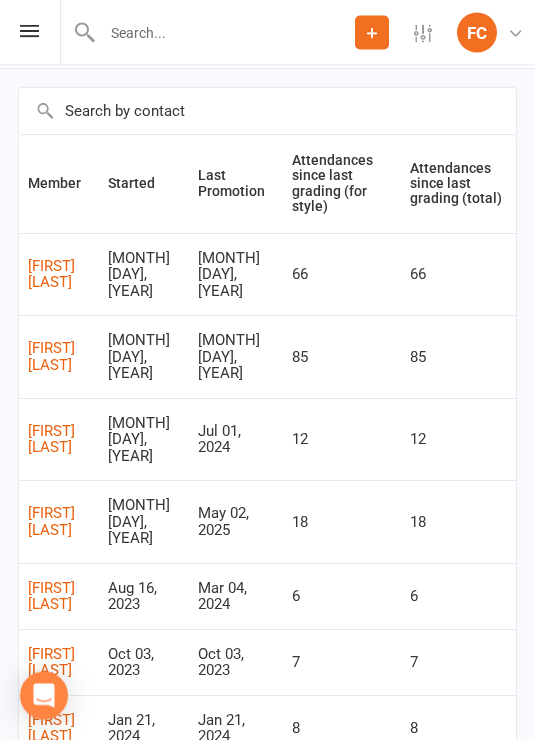 scroll, scrollTop: 0, scrollLeft: 0, axis: both 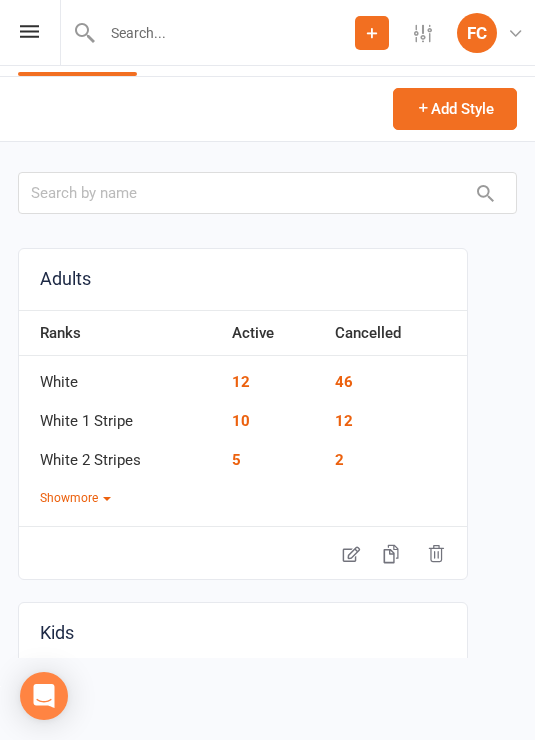 click on "Show  more" at bounding box center (75, 498) 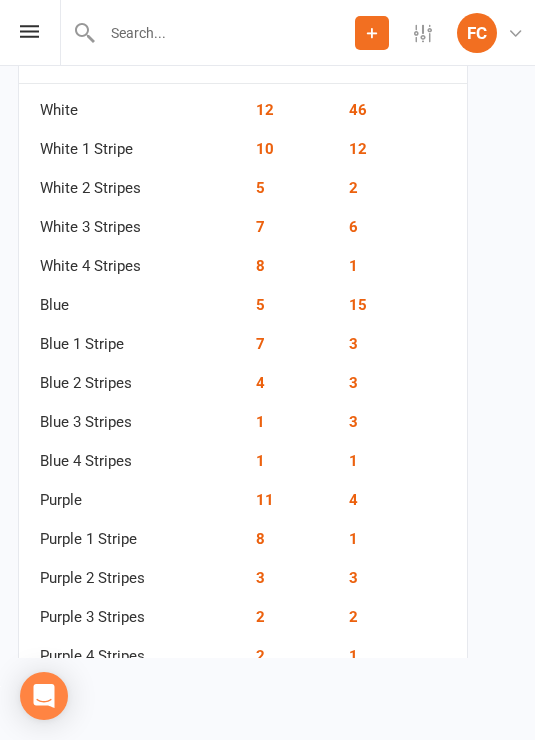 scroll, scrollTop: 323, scrollLeft: 0, axis: vertical 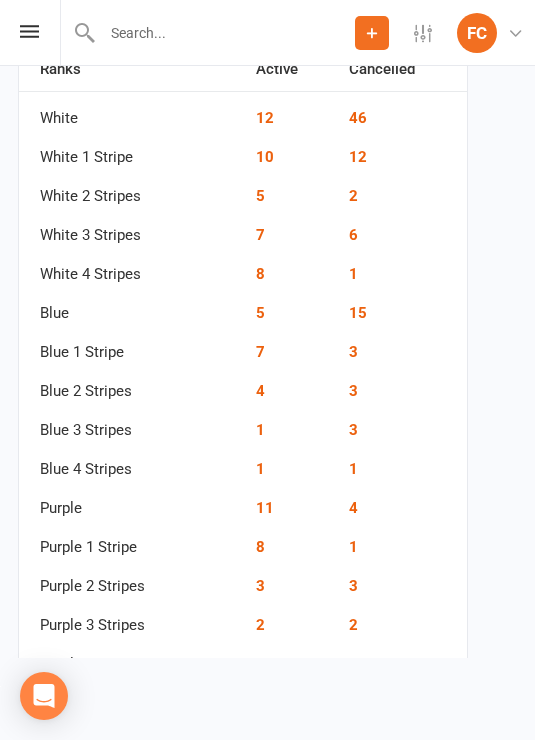 click on "4" at bounding box center [353, 508] 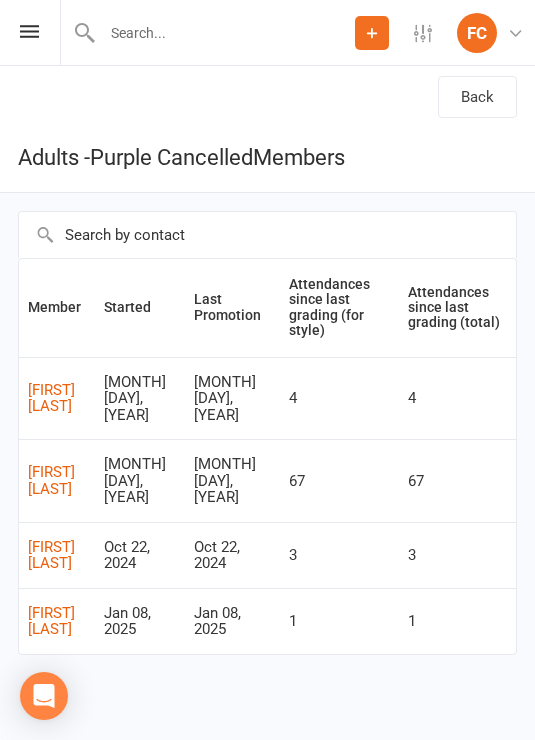 scroll, scrollTop: 31, scrollLeft: 0, axis: vertical 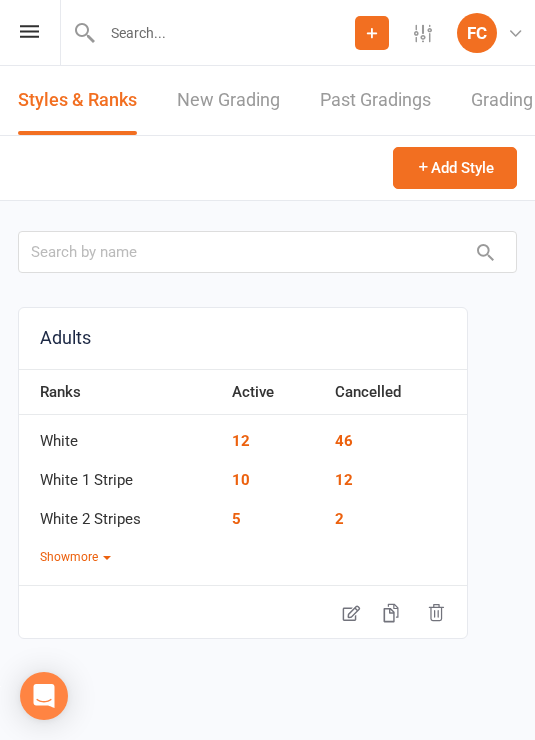 click on "46" at bounding box center (344, 441) 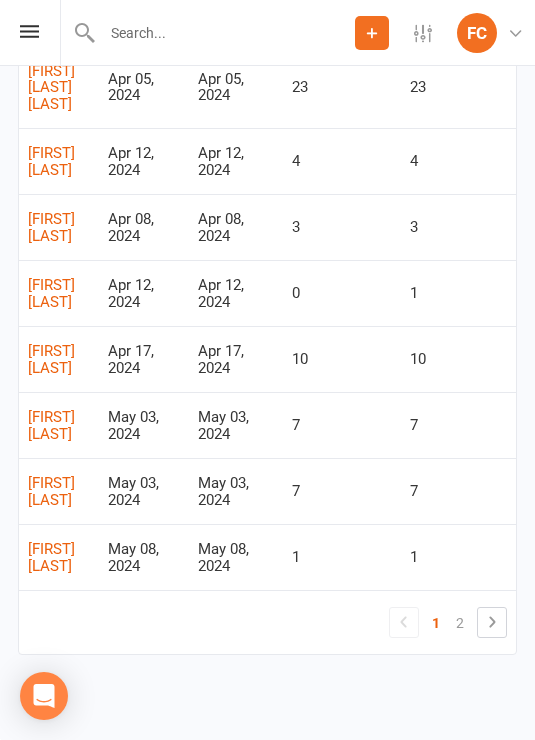 scroll, scrollTop: 1780, scrollLeft: 0, axis: vertical 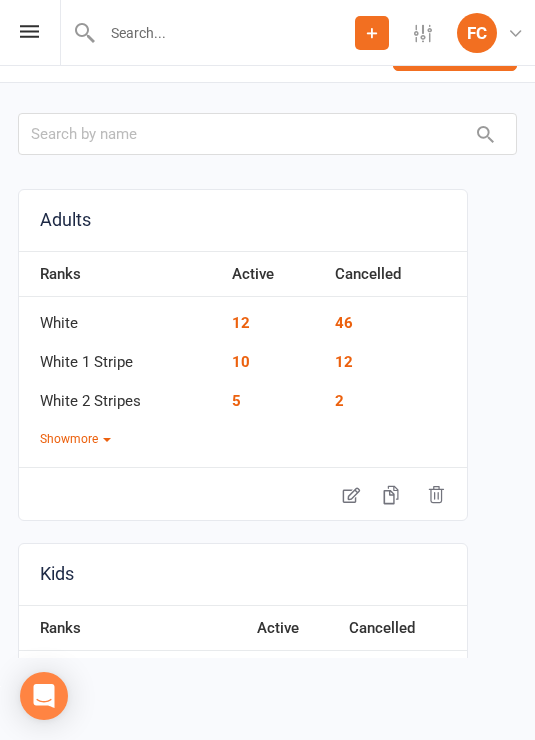 click on "Show  more" at bounding box center (75, 439) 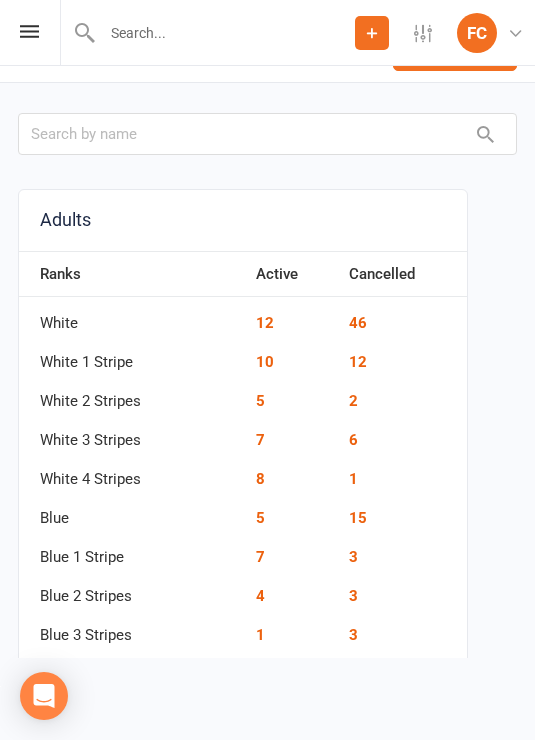 click on "12" at bounding box center (358, 362) 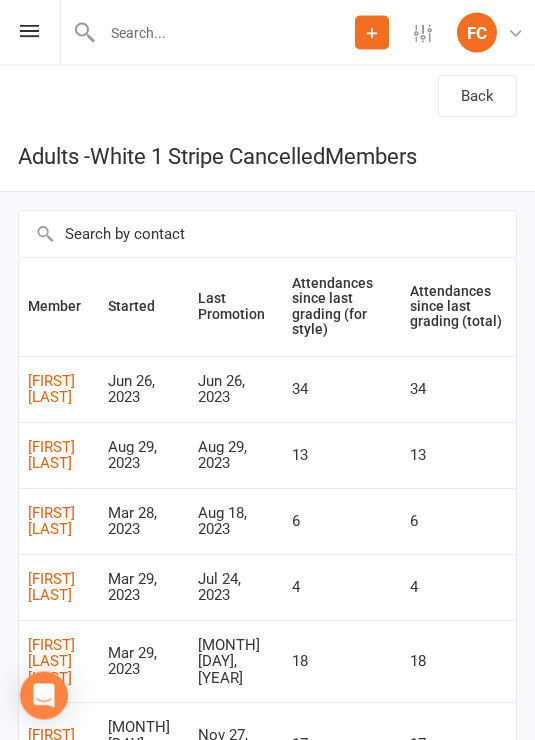 scroll, scrollTop: 0, scrollLeft: 0, axis: both 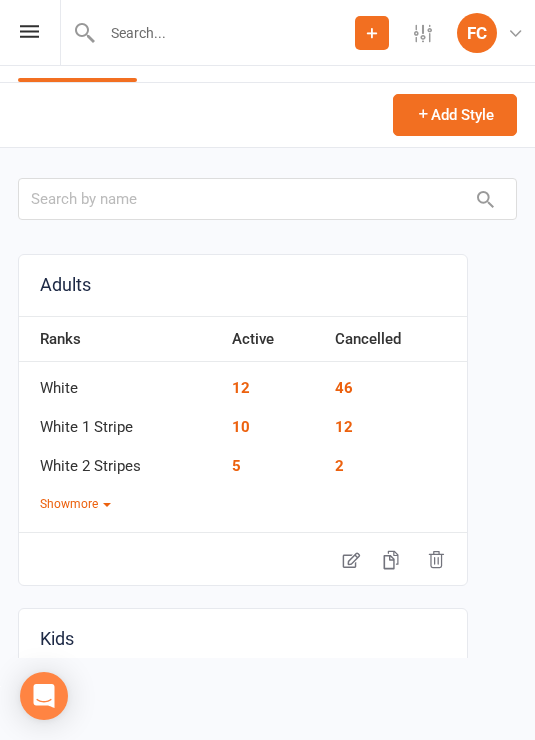 click at bounding box center (107, 505) 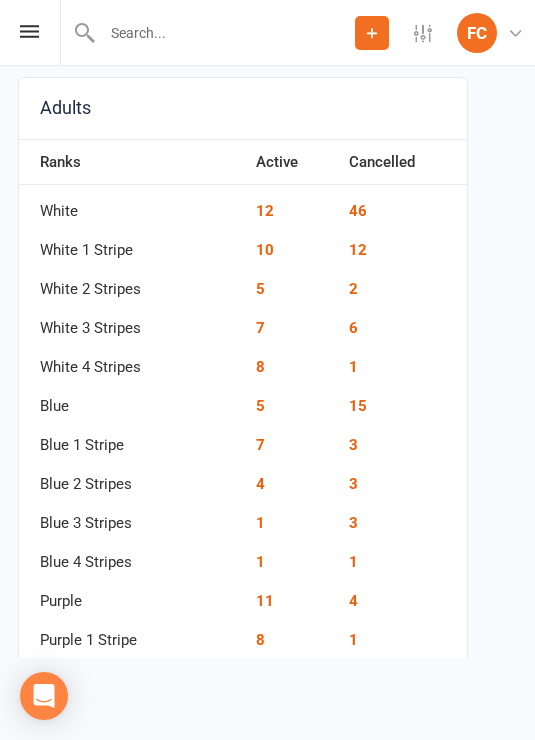 scroll, scrollTop: 228, scrollLeft: 0, axis: vertical 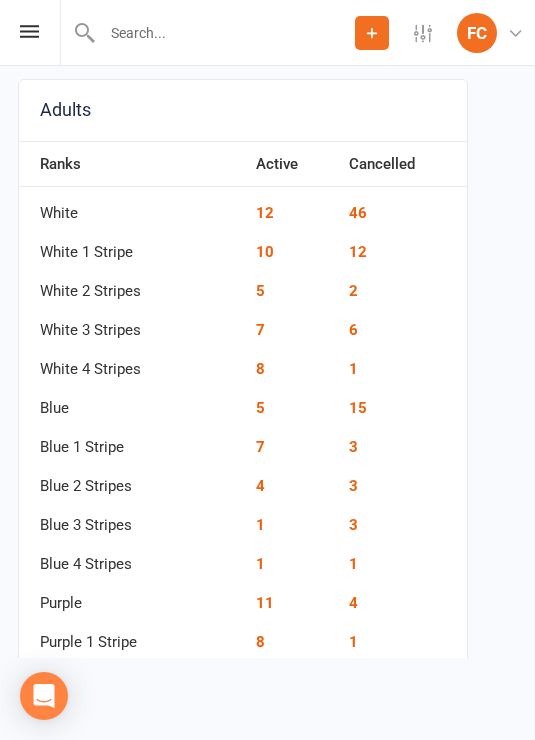 click on "6" at bounding box center (353, 330) 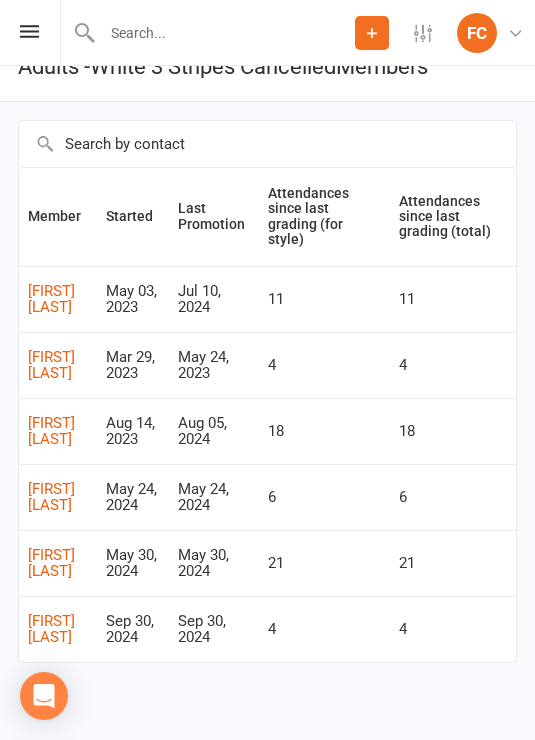 scroll, scrollTop: 0, scrollLeft: 0, axis: both 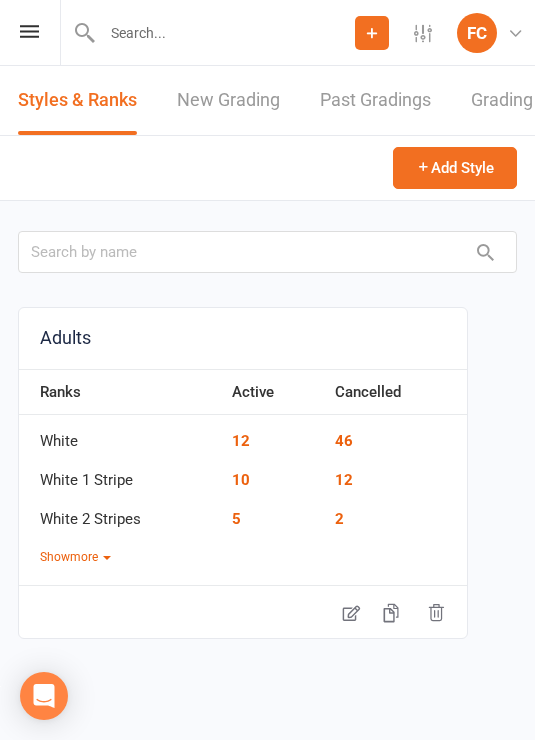 click on "Show  more" at bounding box center [75, 557] 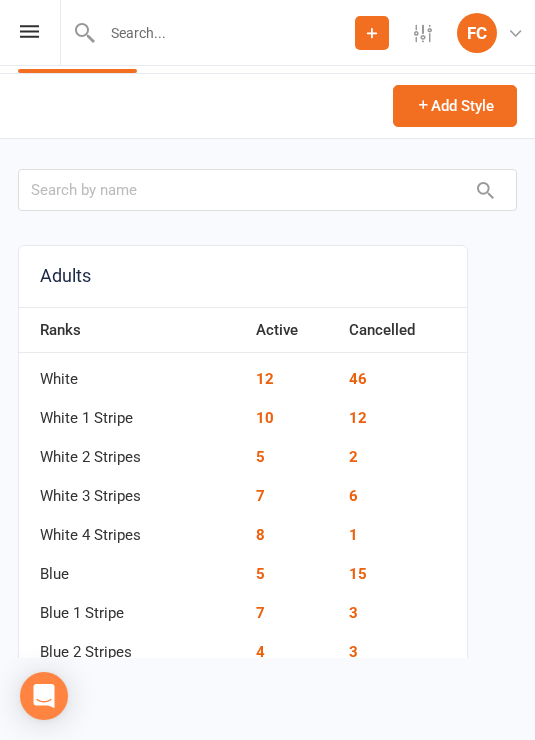 scroll, scrollTop: 65, scrollLeft: 0, axis: vertical 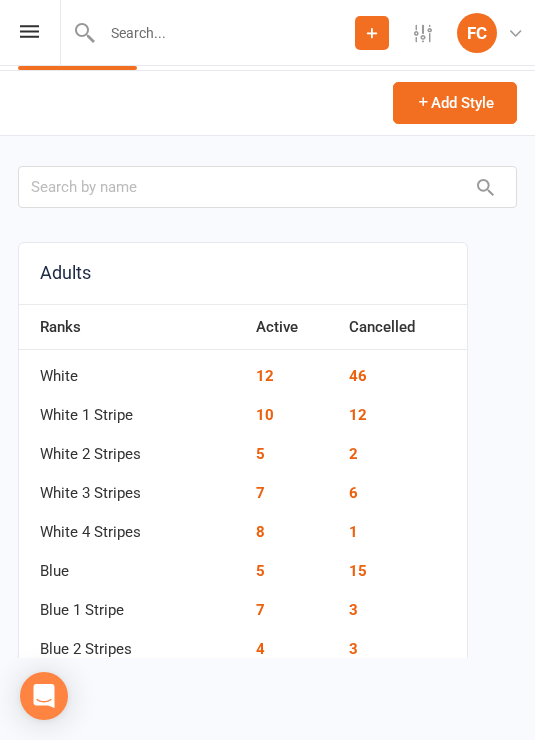 click on "1" at bounding box center [353, 532] 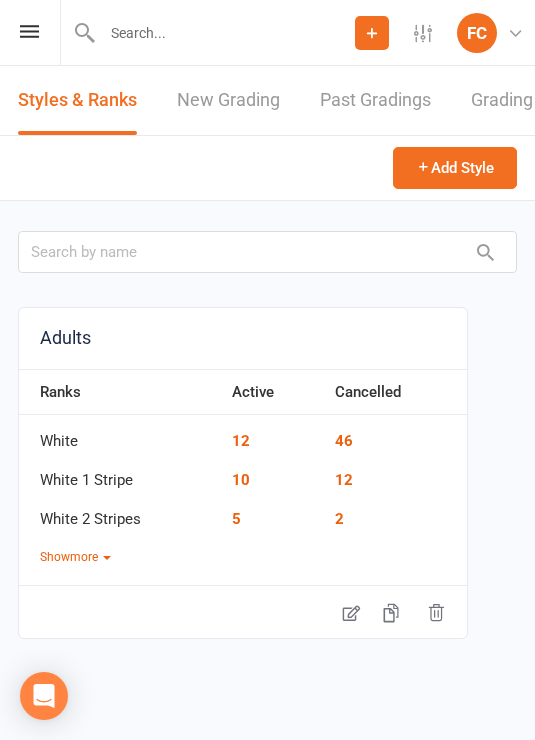 click at bounding box center [107, 558] 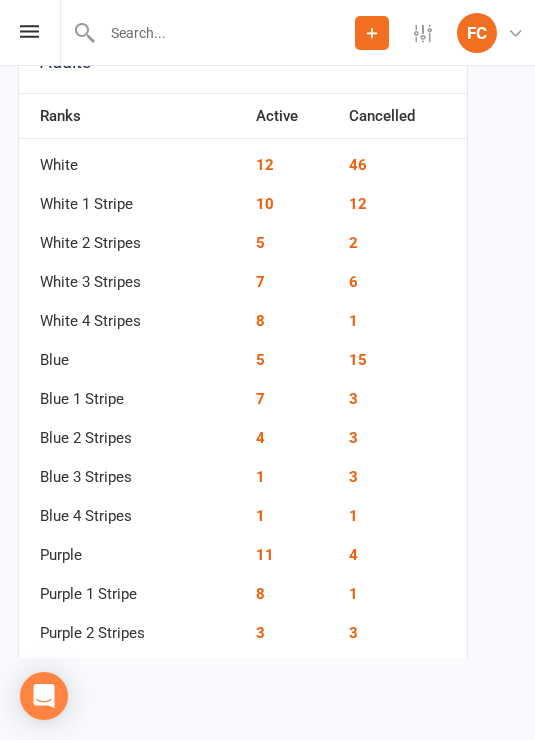 scroll, scrollTop: 278, scrollLeft: 0, axis: vertical 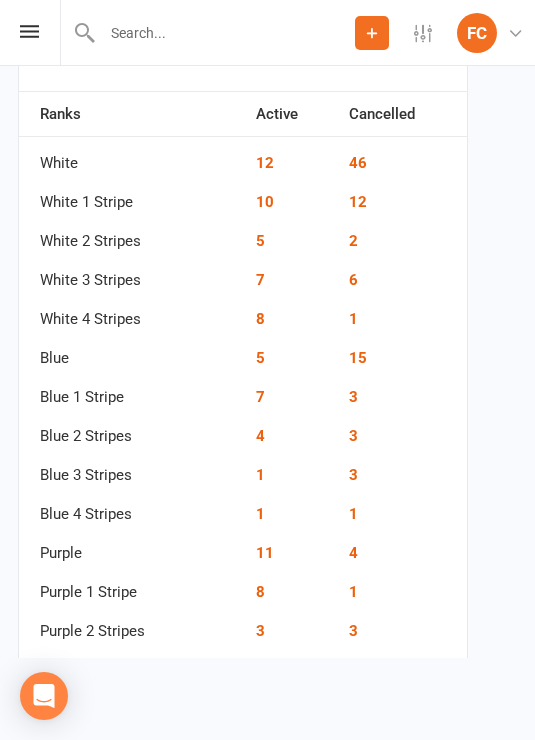 click on "3" at bounding box center (353, 397) 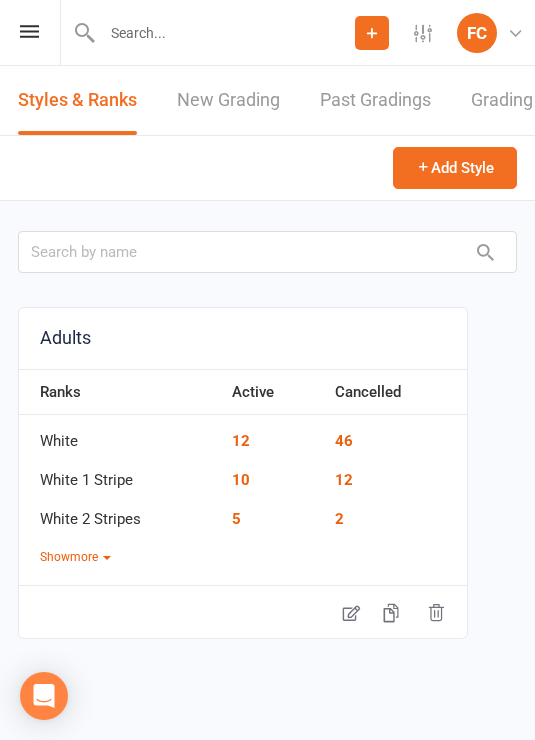 click on "Show  more" at bounding box center (75, 557) 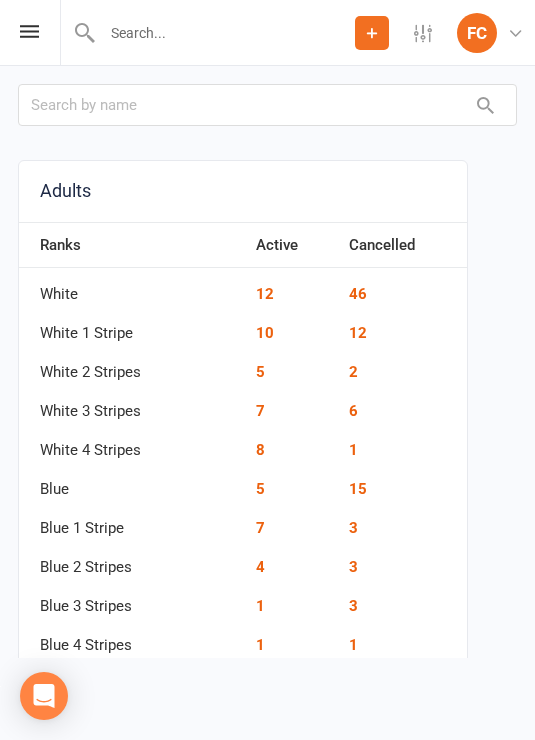 scroll, scrollTop: 158, scrollLeft: 0, axis: vertical 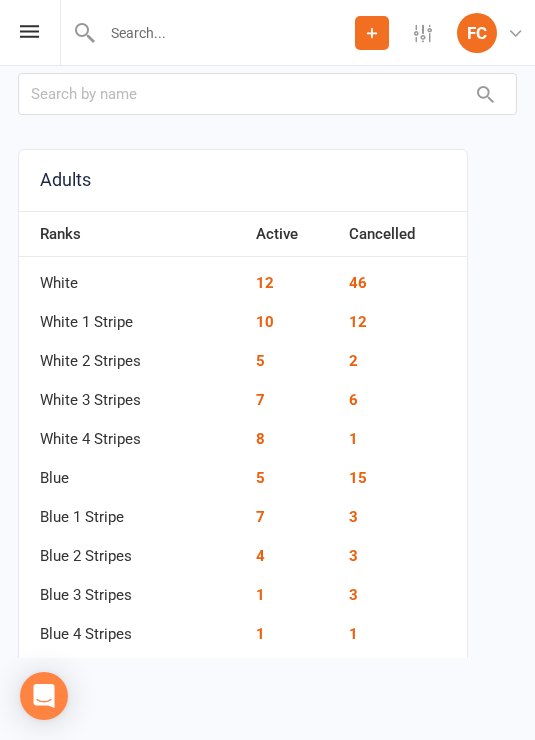 click on "3" at bounding box center [353, 556] 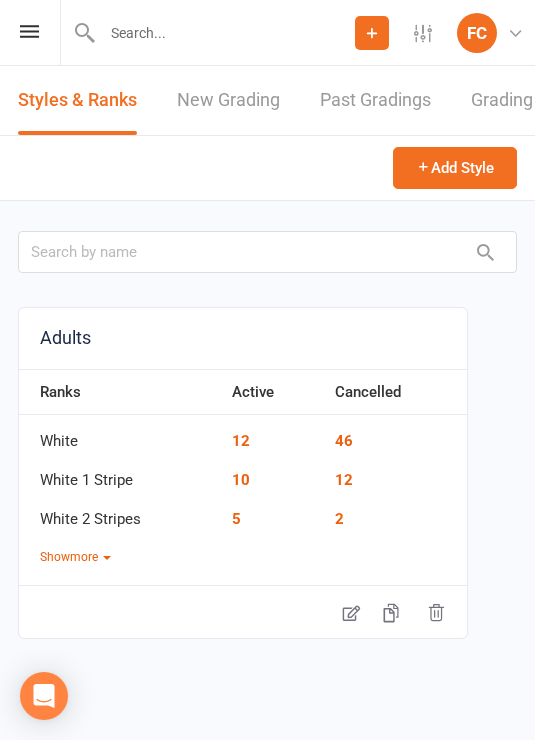 click at bounding box center (107, 558) 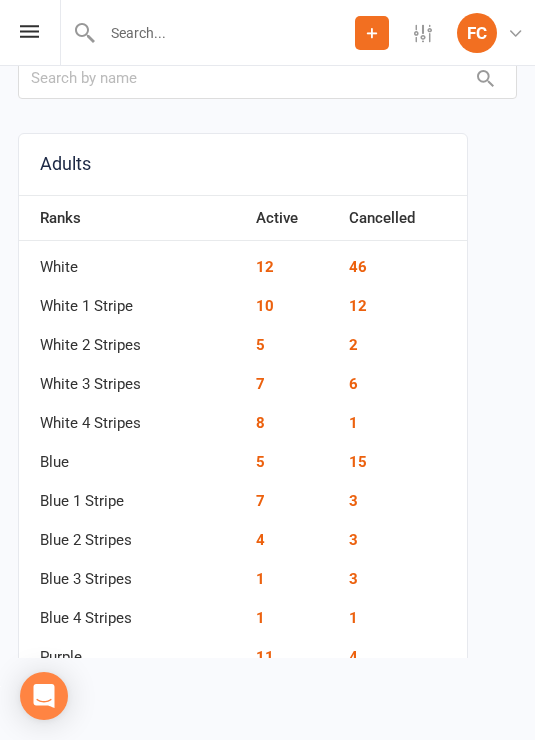 scroll, scrollTop: 181, scrollLeft: 0, axis: vertical 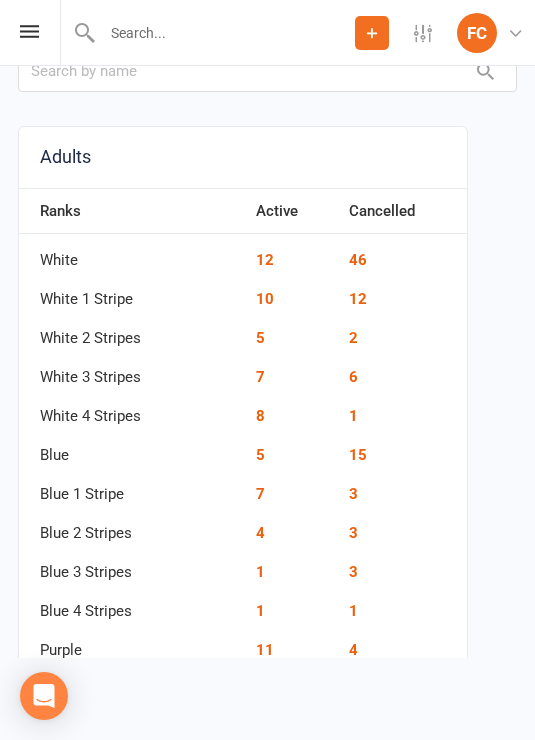 click on "1" at bounding box center [403, 604] 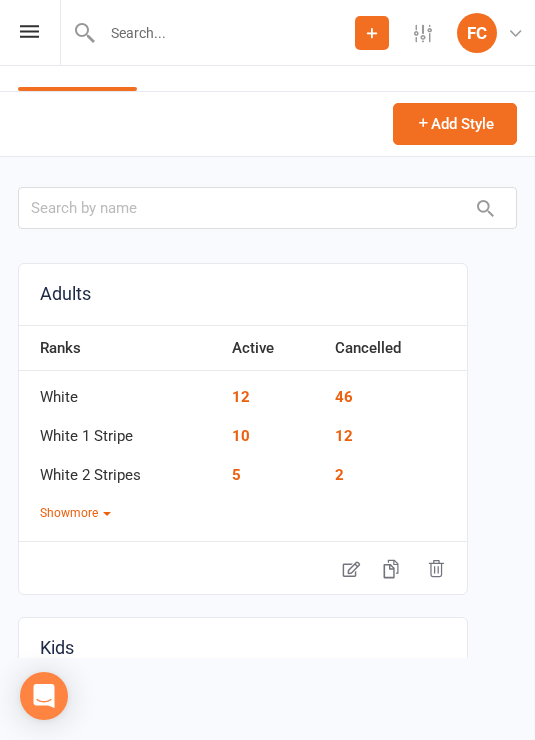 scroll, scrollTop: 46, scrollLeft: 0, axis: vertical 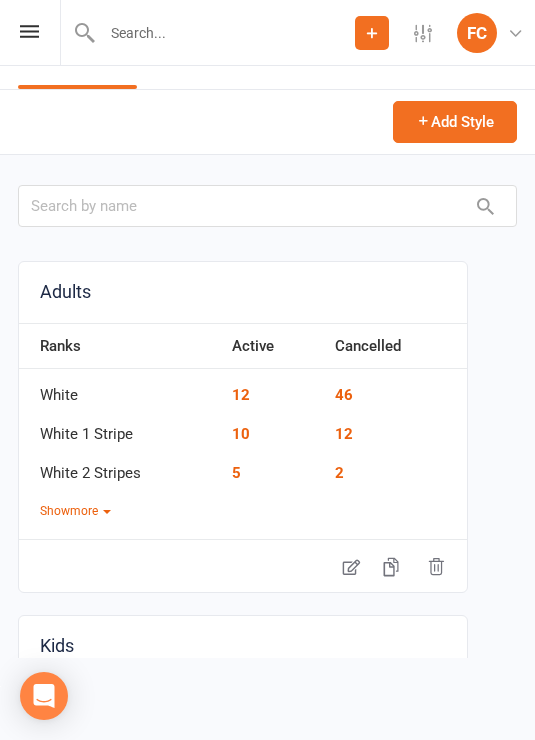 click on "Show  more" at bounding box center [75, 511] 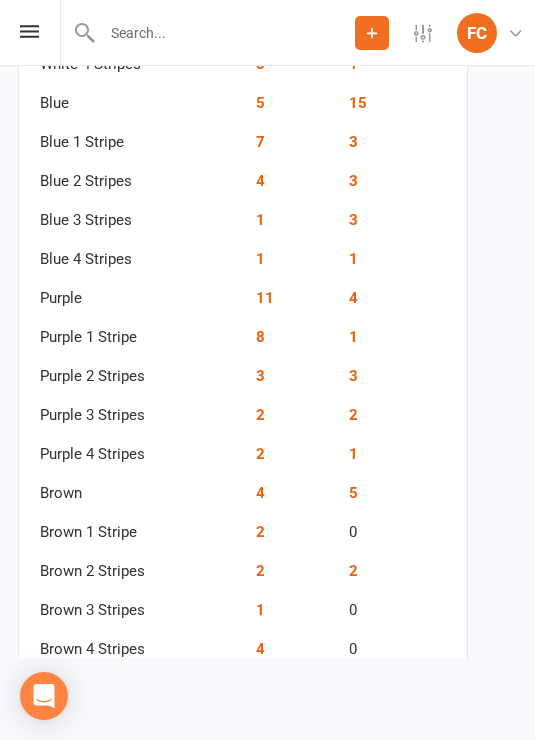 scroll, scrollTop: 542, scrollLeft: 0, axis: vertical 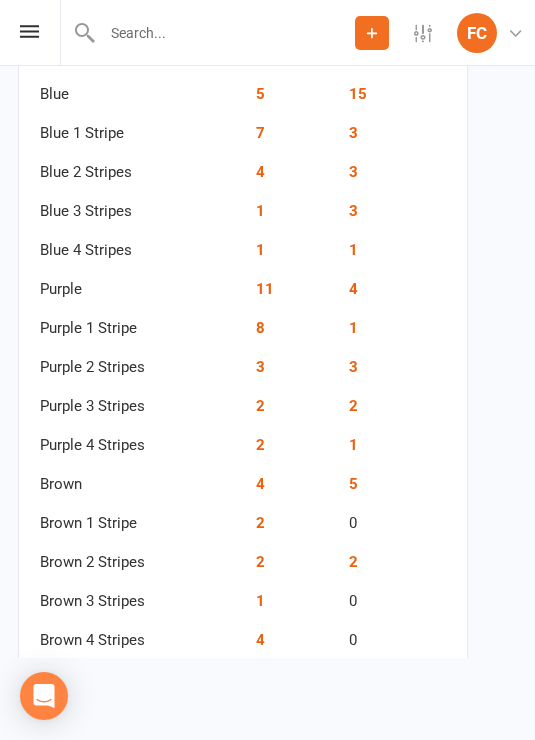 click on "3" at bounding box center (353, 367) 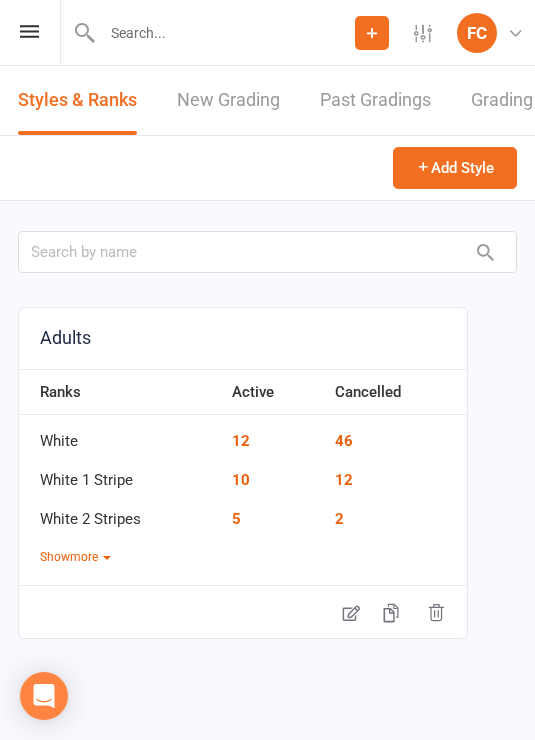 click at bounding box center (107, 558) 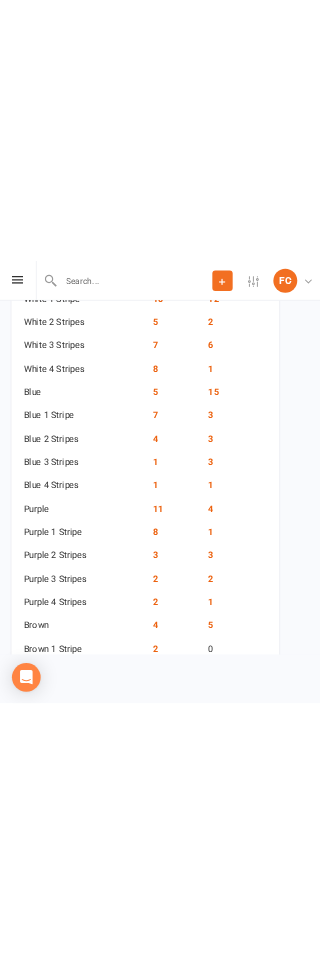 scroll, scrollTop: 421, scrollLeft: 0, axis: vertical 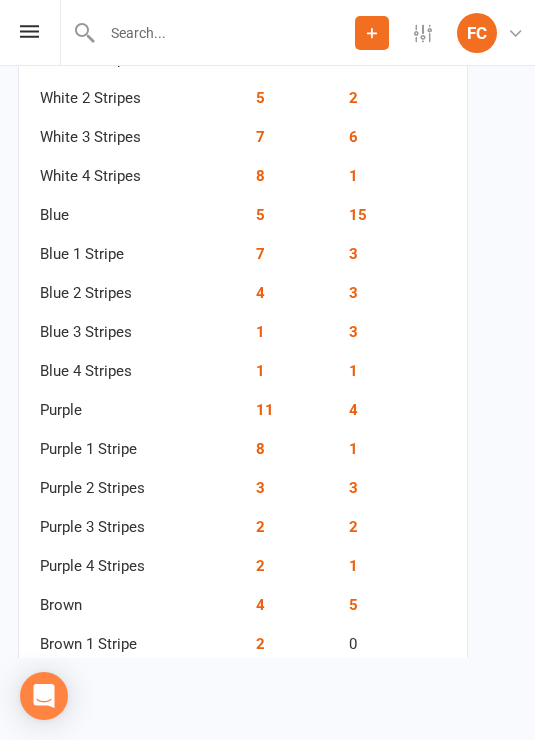 click on "2" at bounding box center (353, 527) 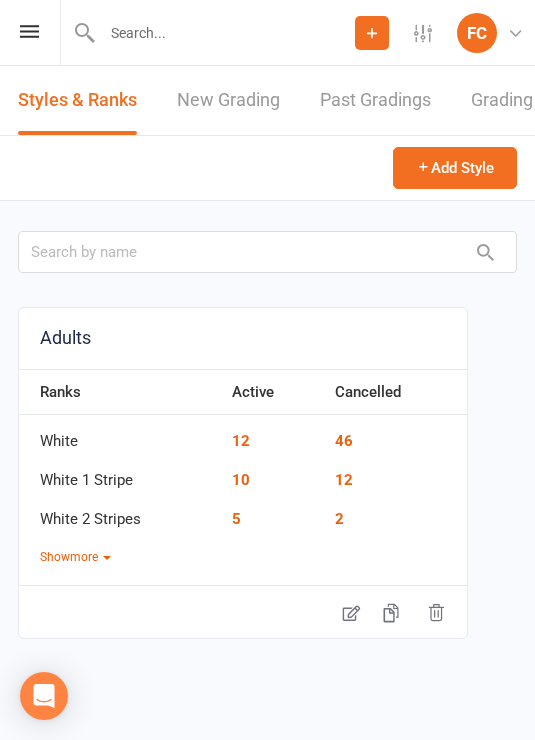 click on "Show  more" at bounding box center (75, 557) 